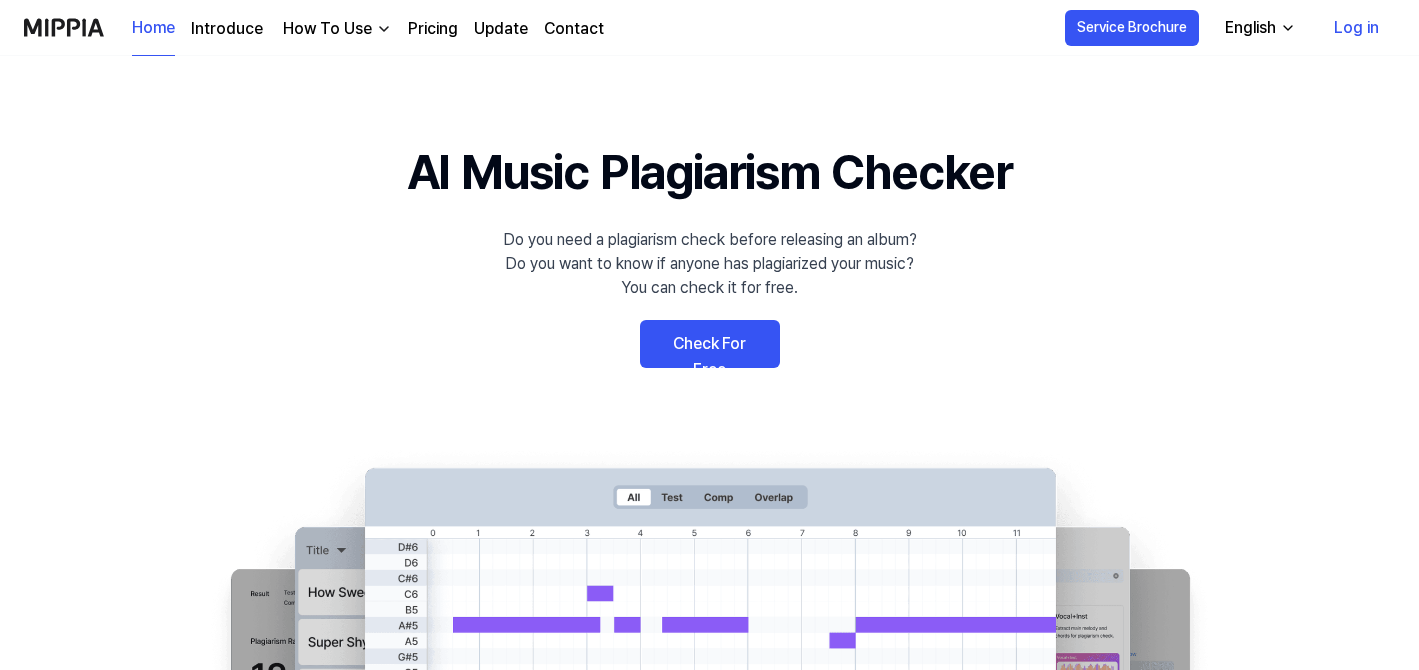 scroll, scrollTop: 0, scrollLeft: 0, axis: both 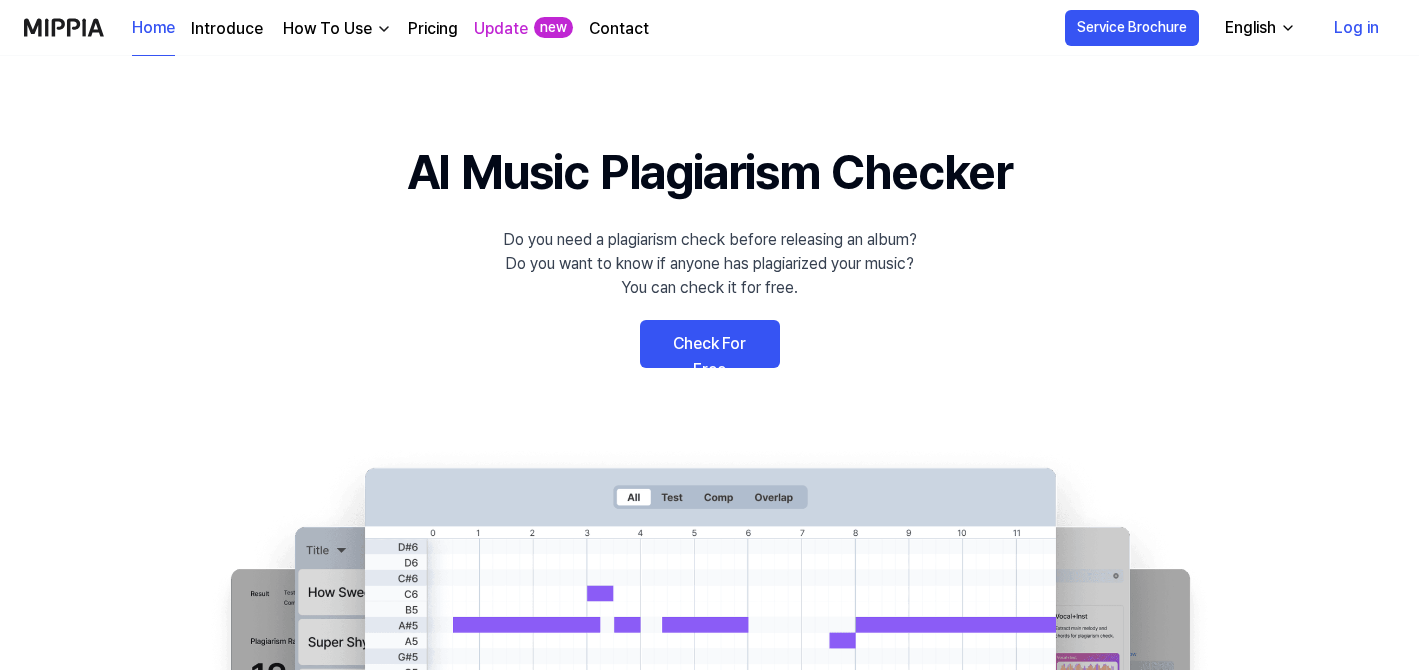click on "Check For Free" at bounding box center [710, 344] 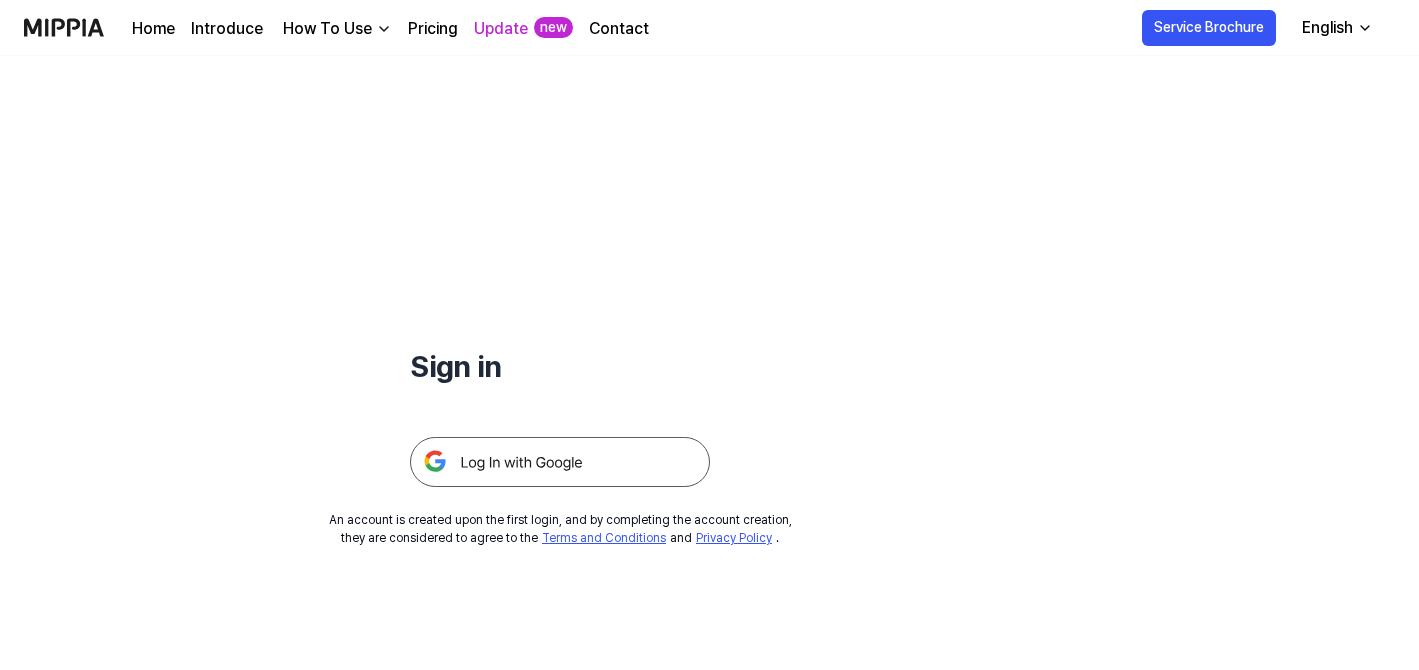 click at bounding box center (560, 462) 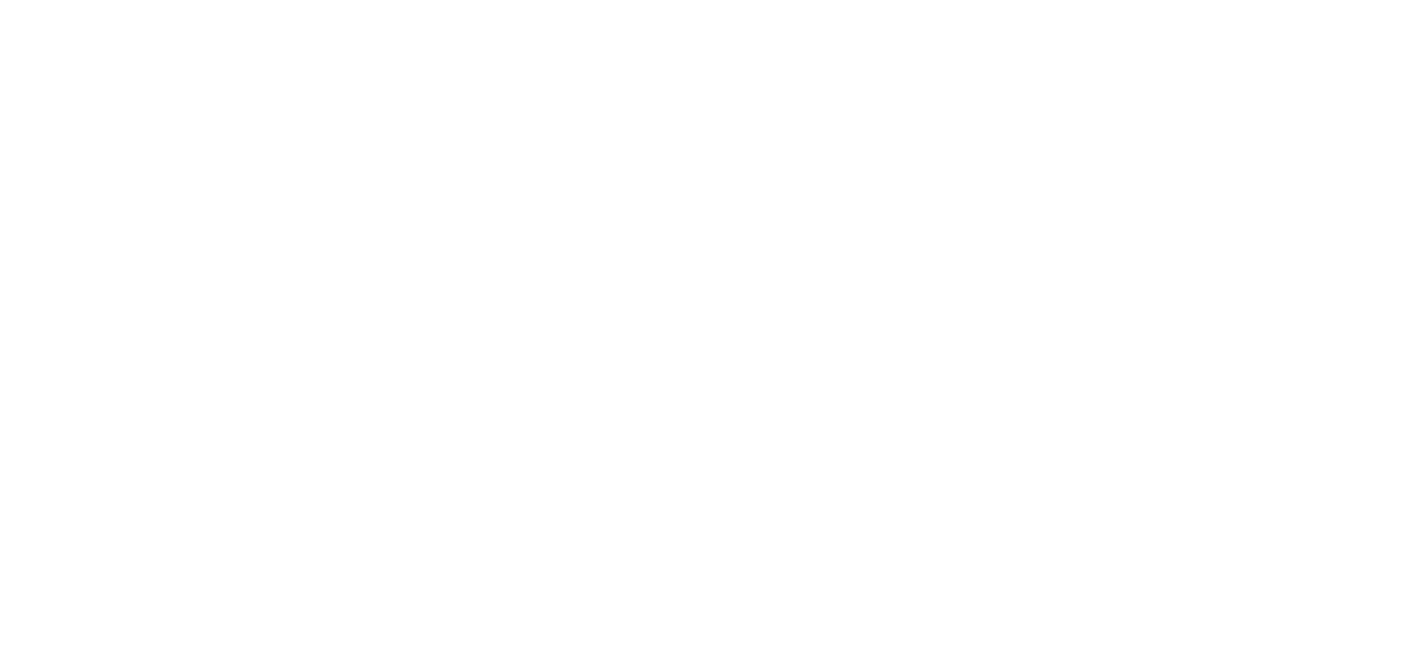 scroll, scrollTop: 0, scrollLeft: 0, axis: both 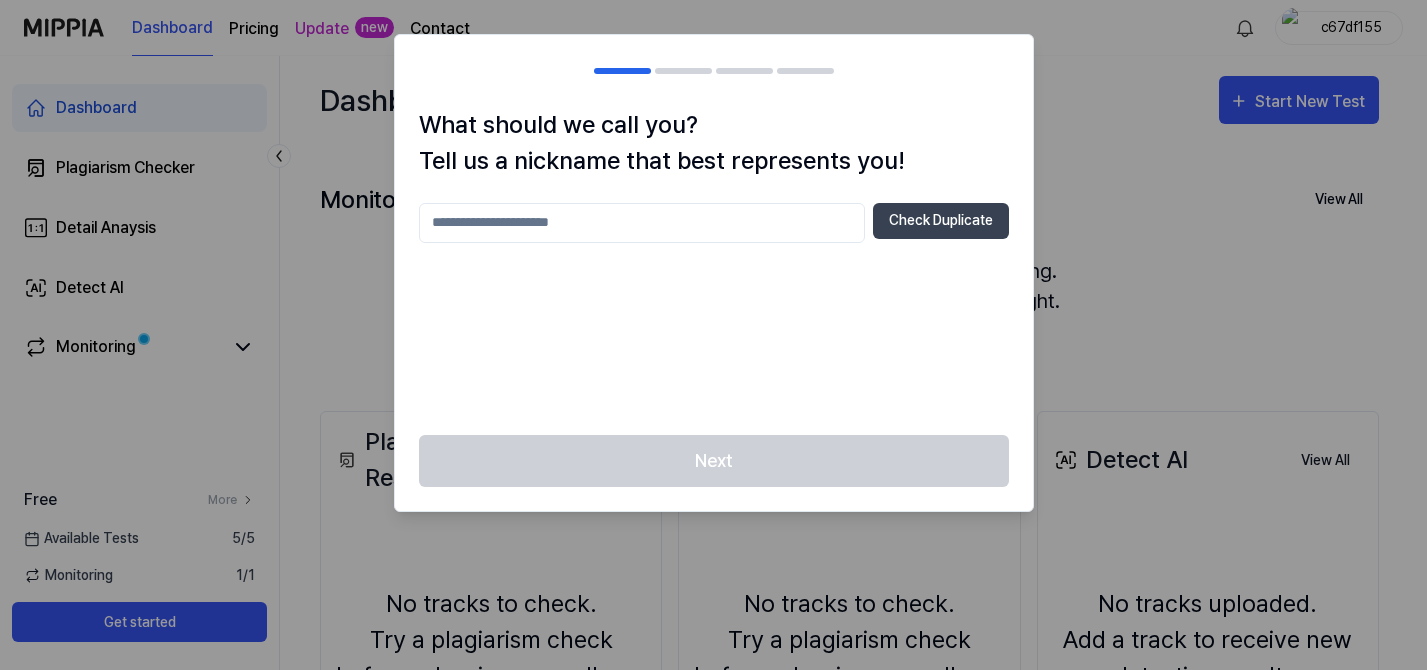 click at bounding box center (642, 223) 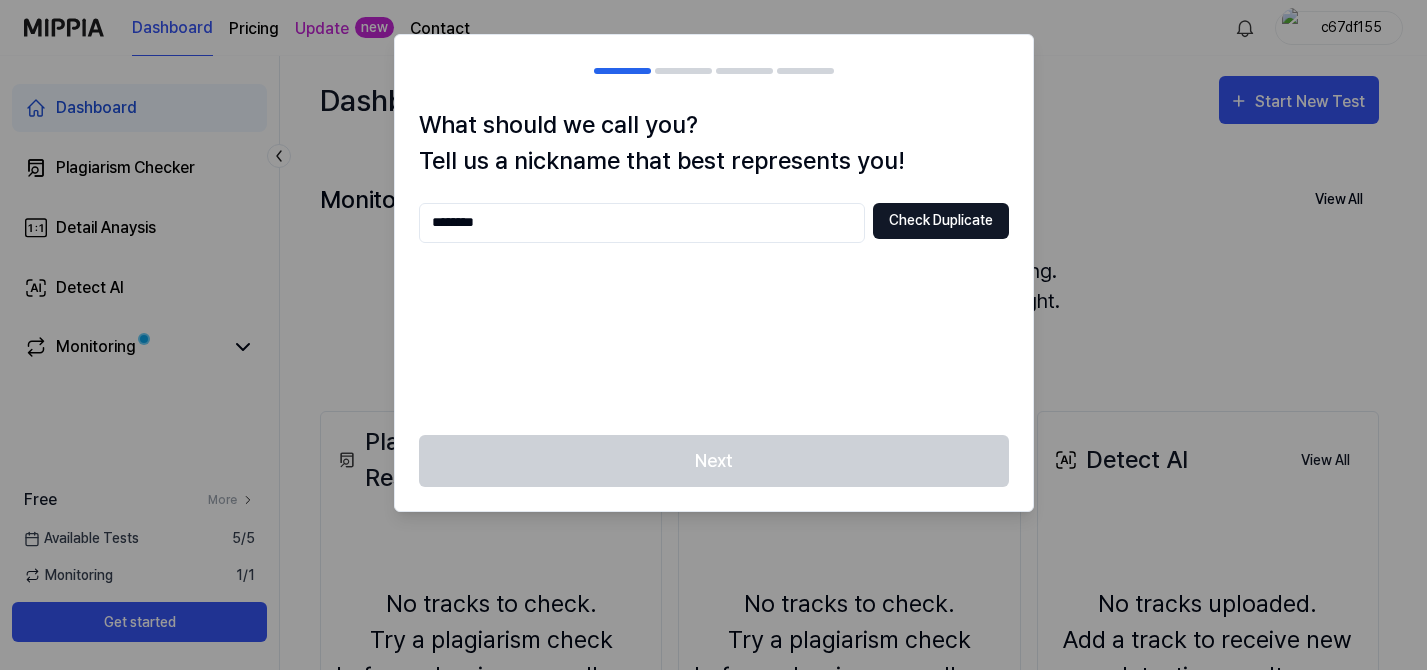 type on "********" 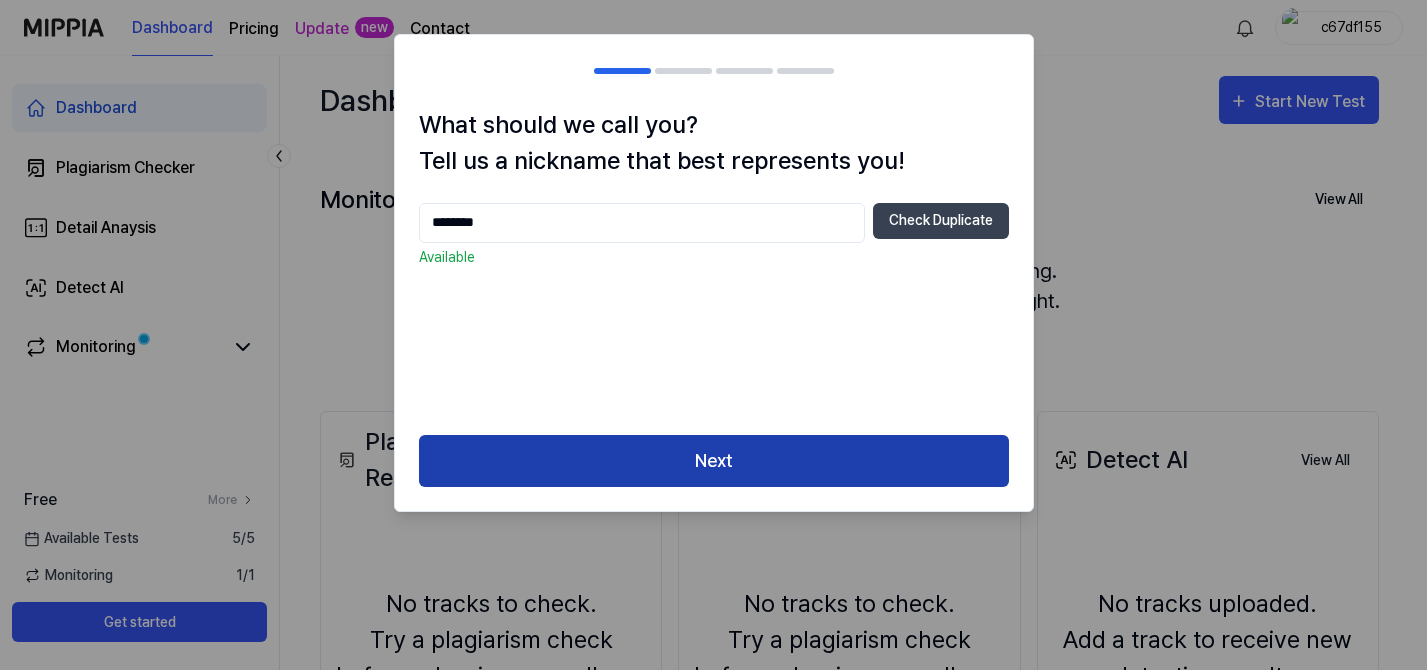 click on "Next" at bounding box center (714, 461) 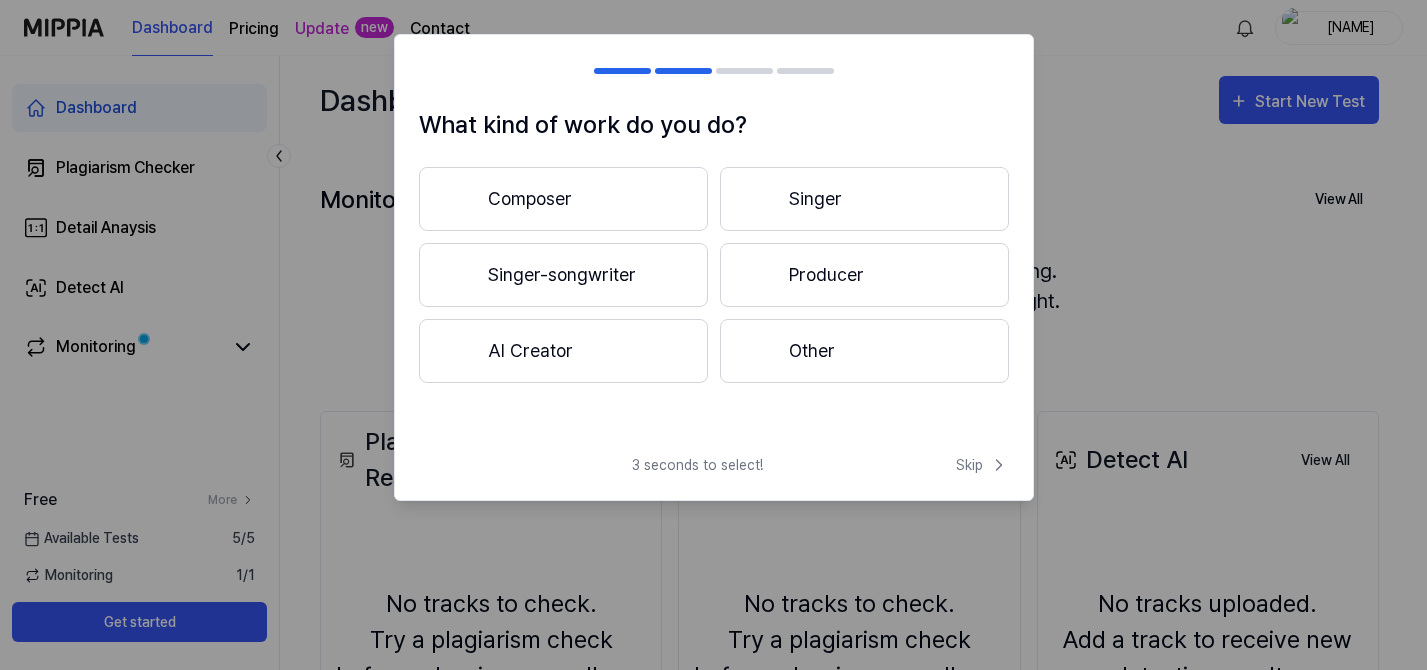 click on "AI Creator" at bounding box center (563, 351) 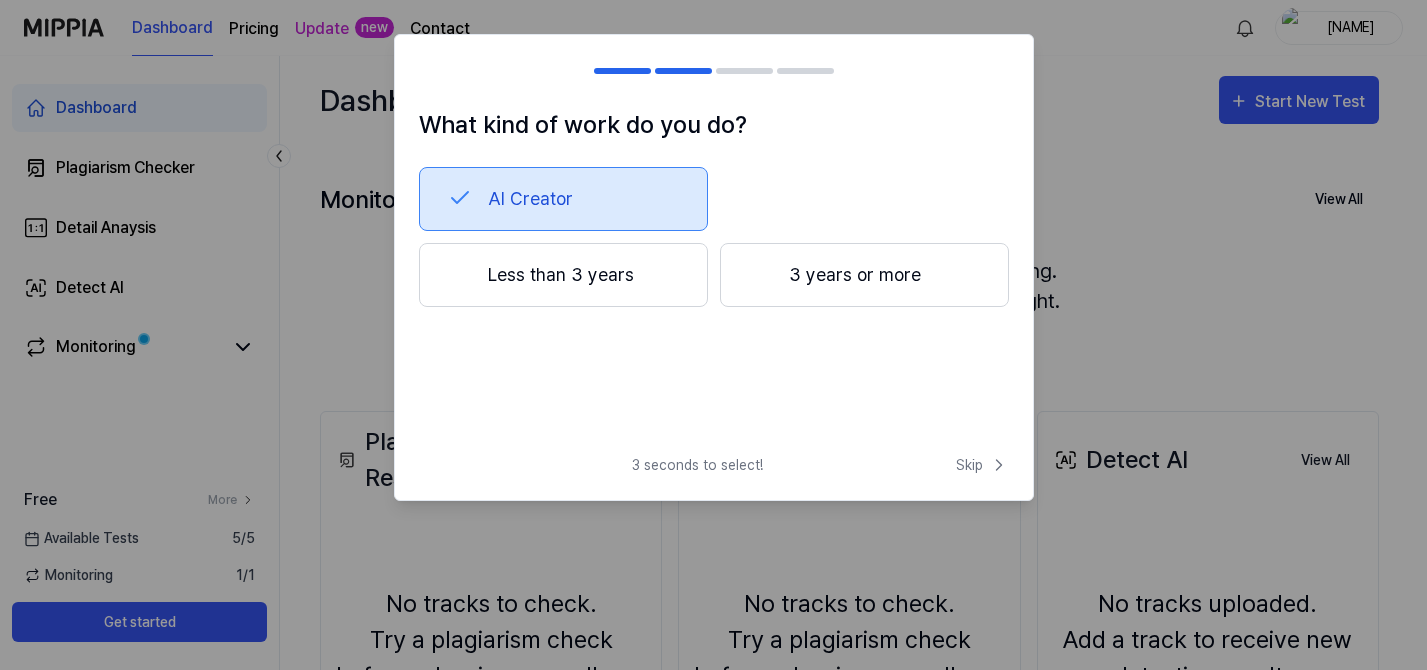 click on "Less than 3 years" at bounding box center (563, 275) 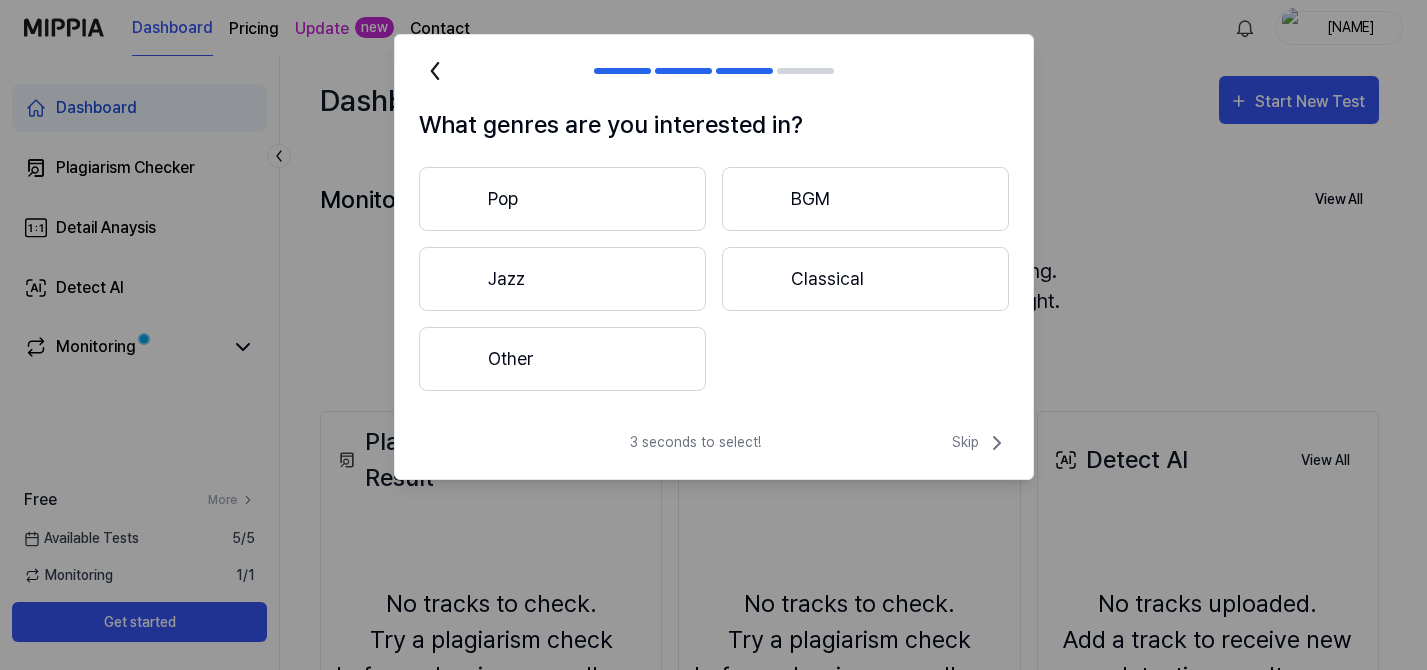 click on "Pop" at bounding box center (562, 199) 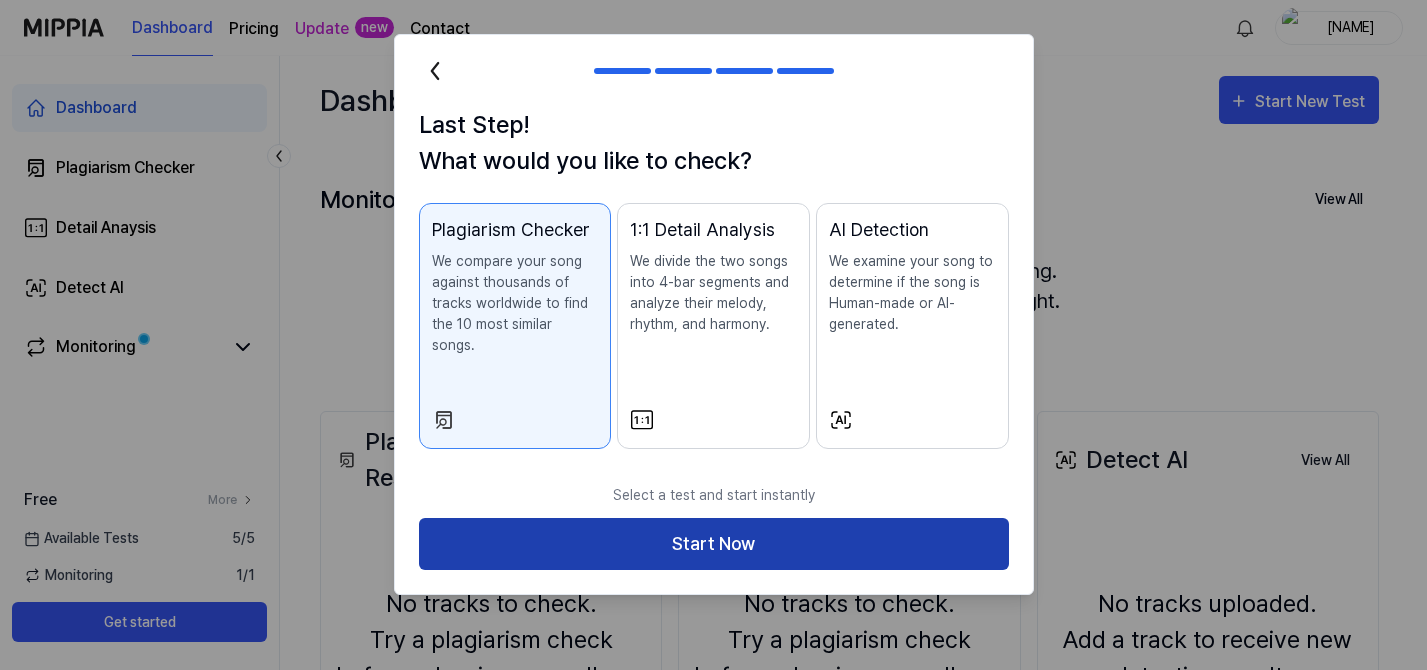 click on "Start Now" at bounding box center (714, 544) 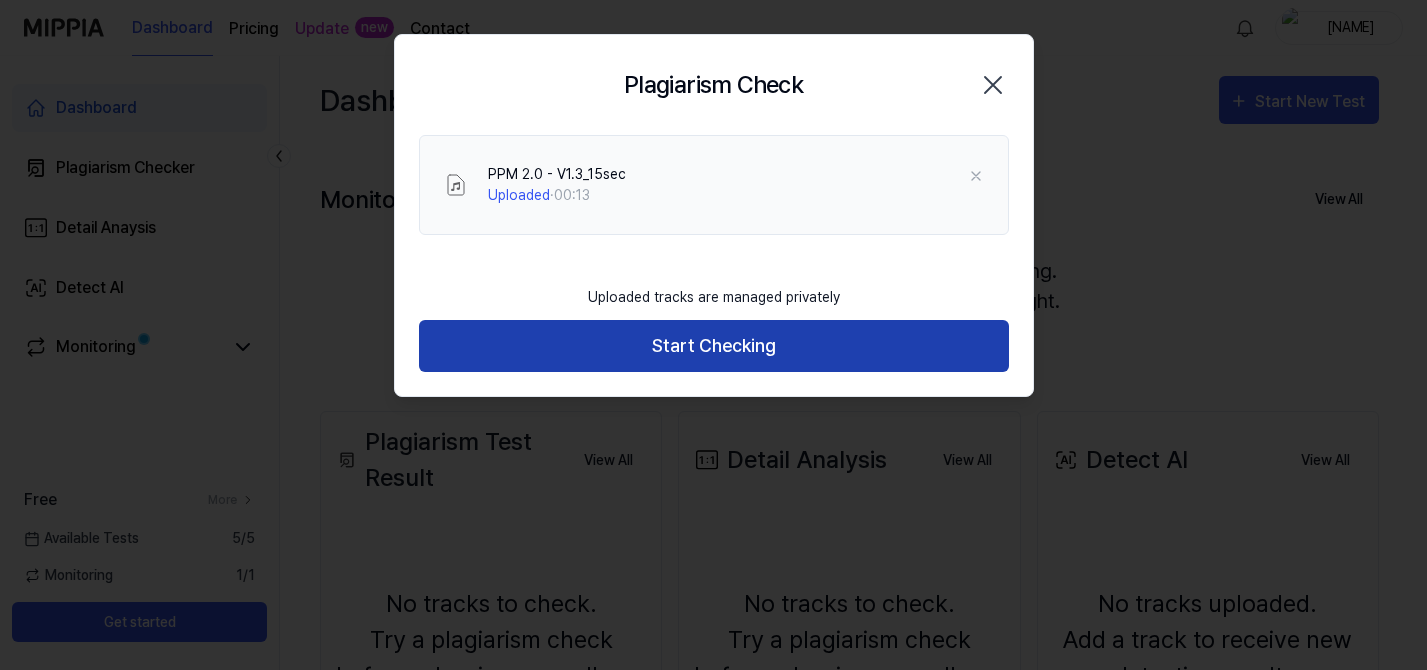 click on "Start Checking" at bounding box center (714, 346) 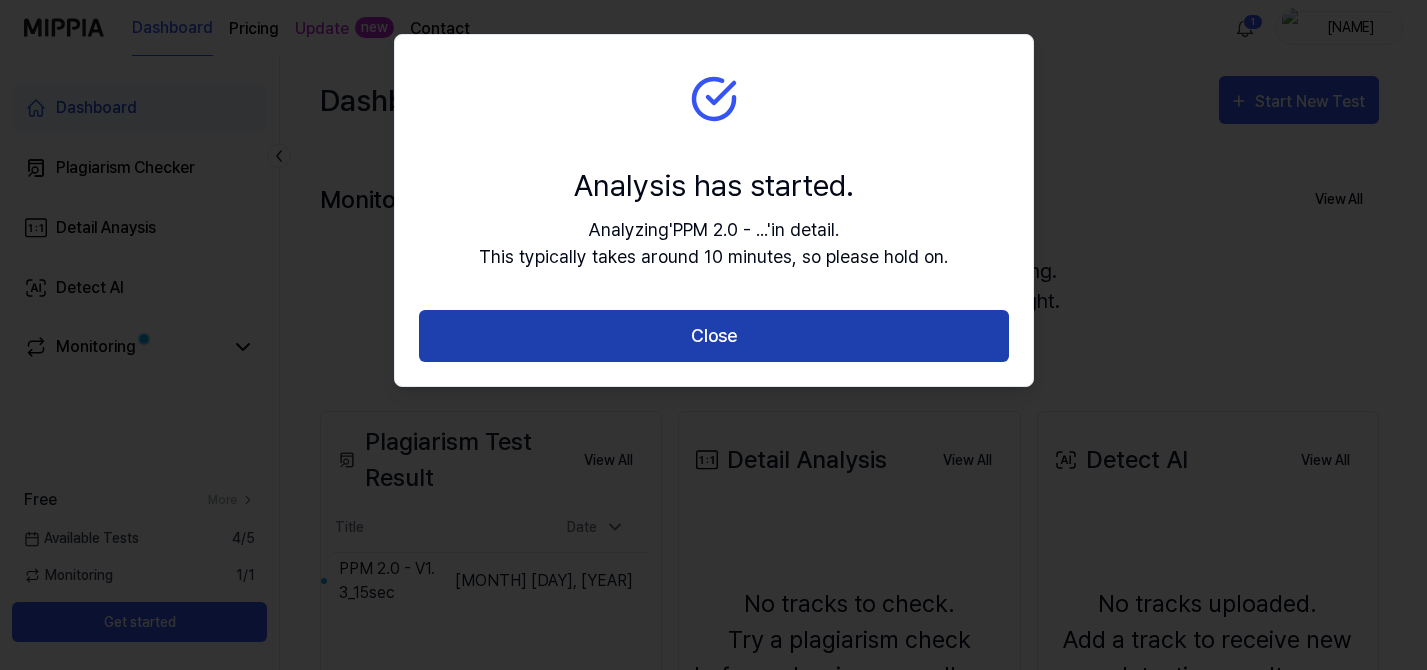 click on "Close" at bounding box center (714, 336) 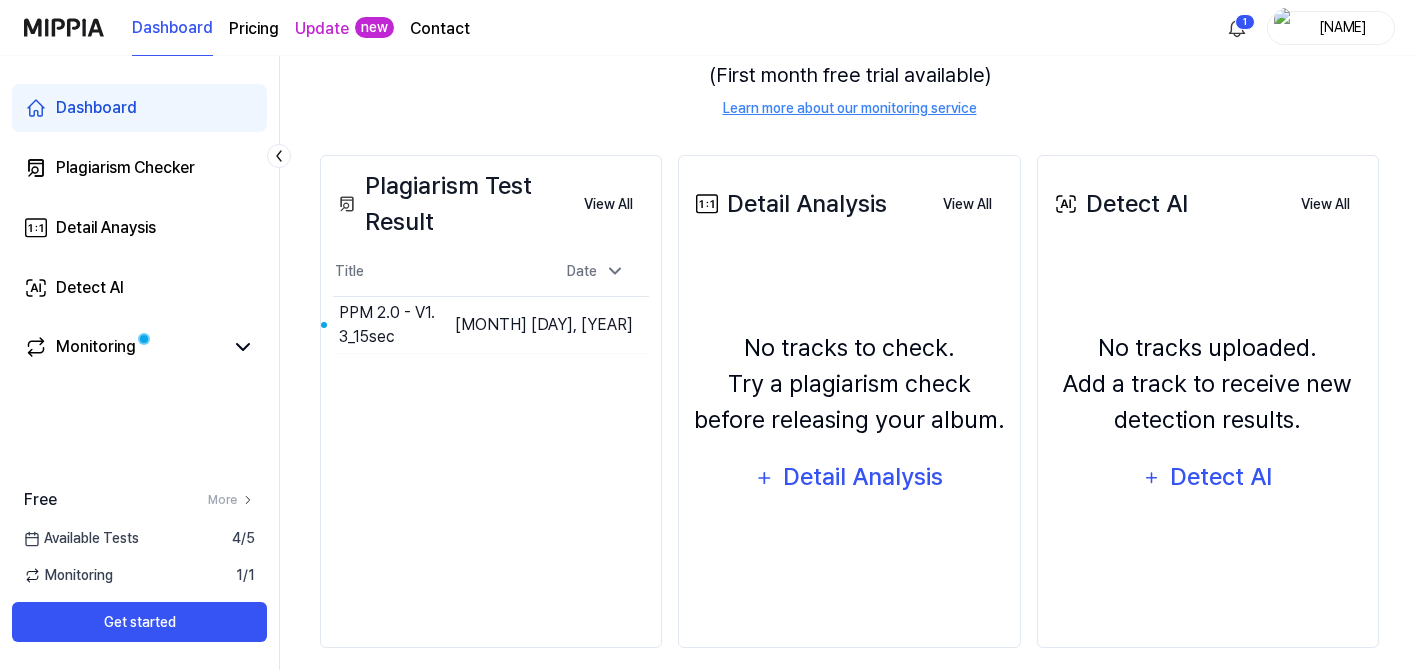 scroll, scrollTop: 274, scrollLeft: 0, axis: vertical 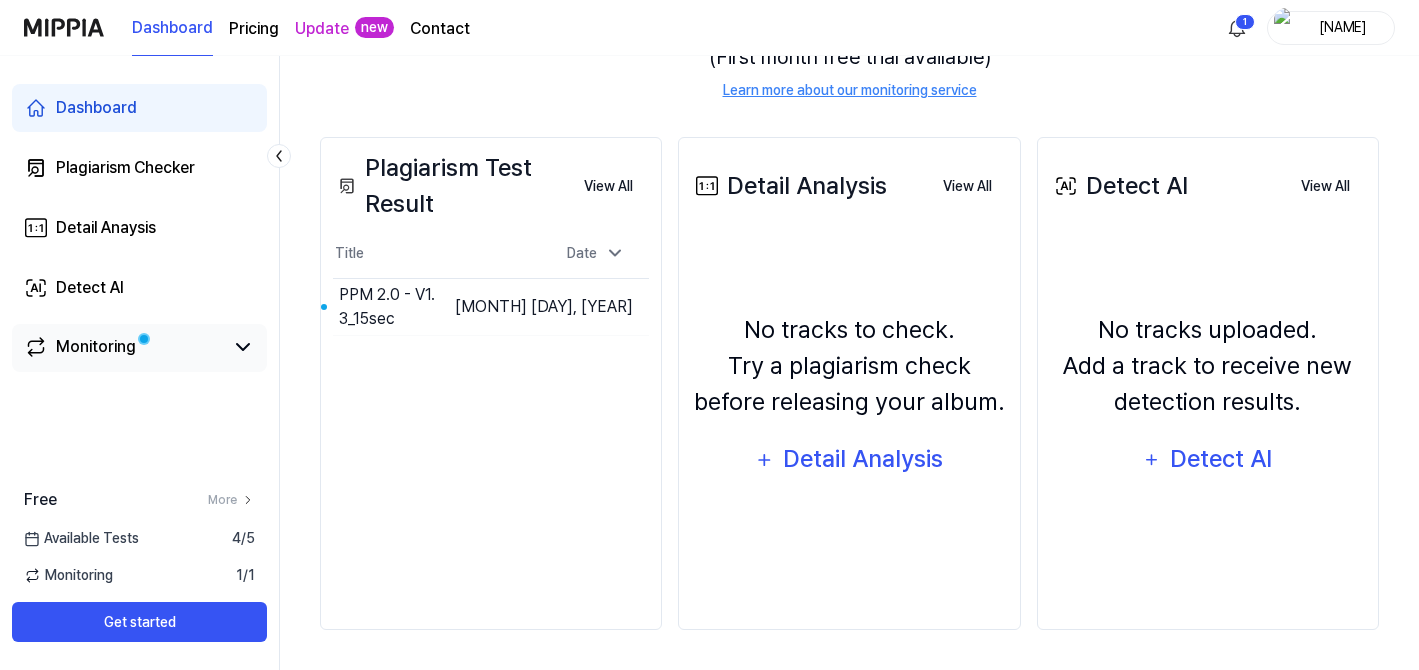 click on "Monitoring" at bounding box center [123, 347] 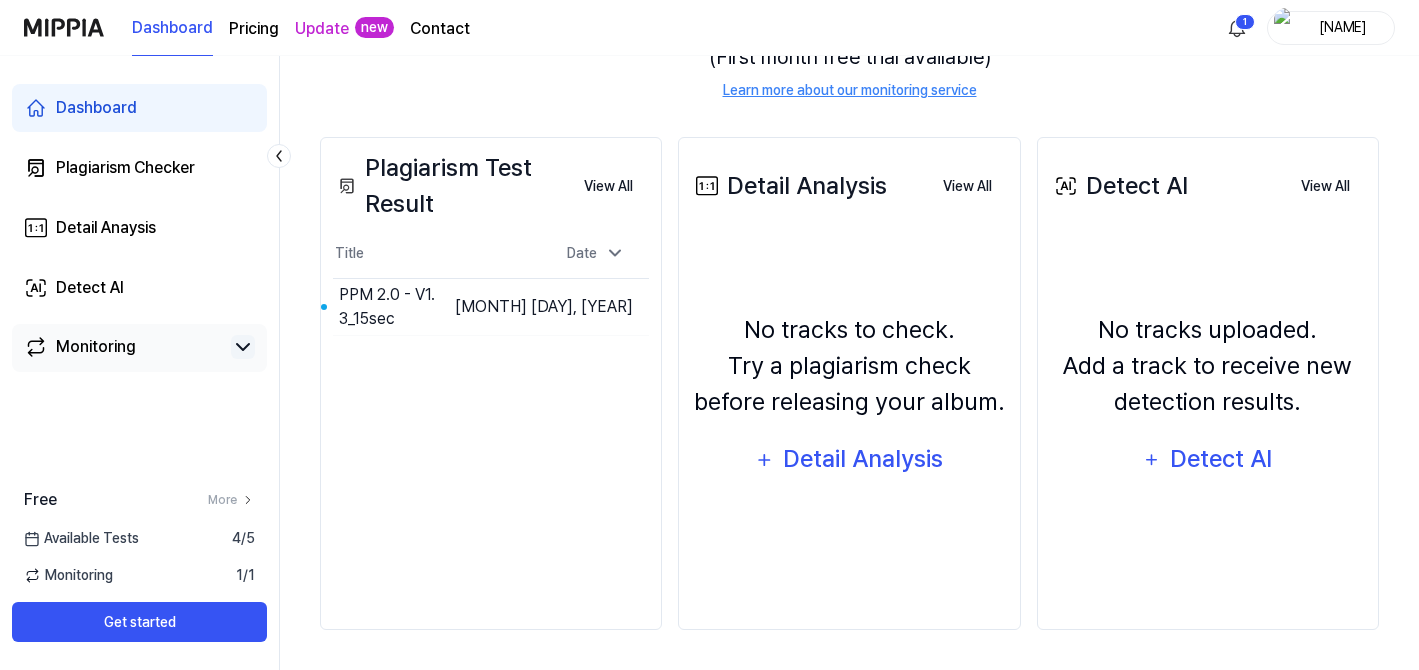 click 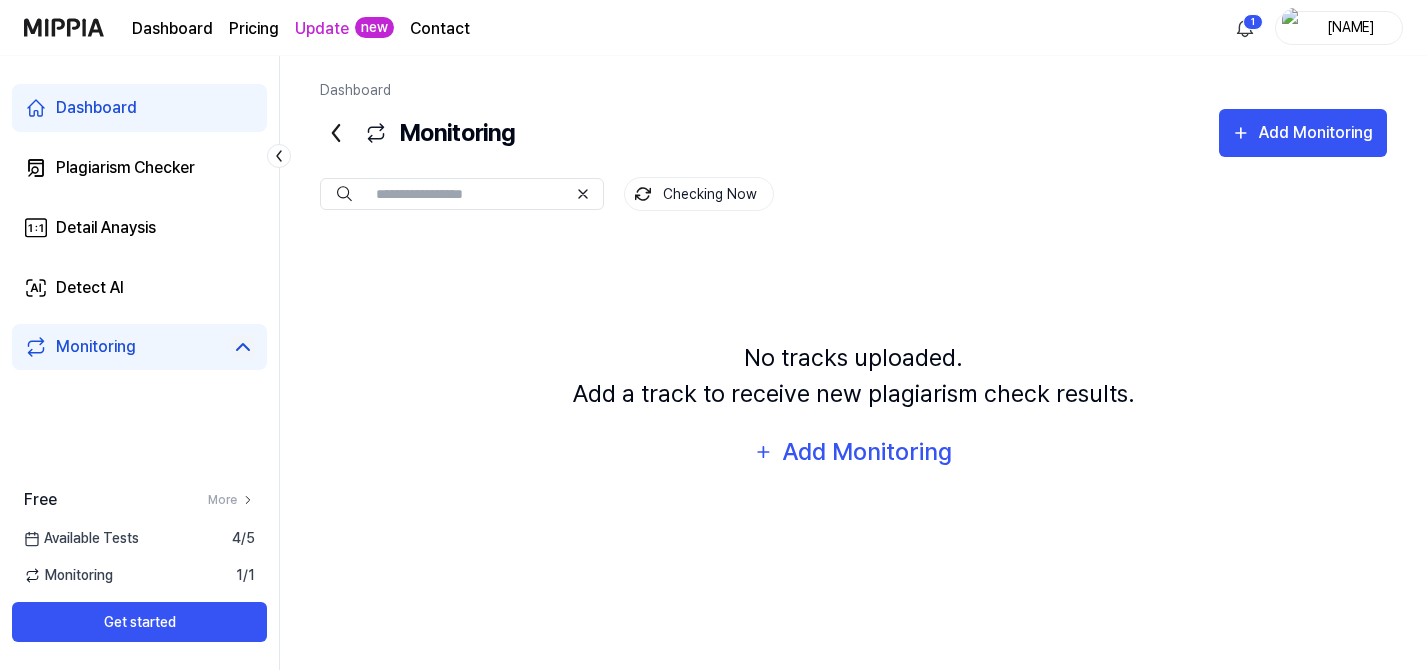 click 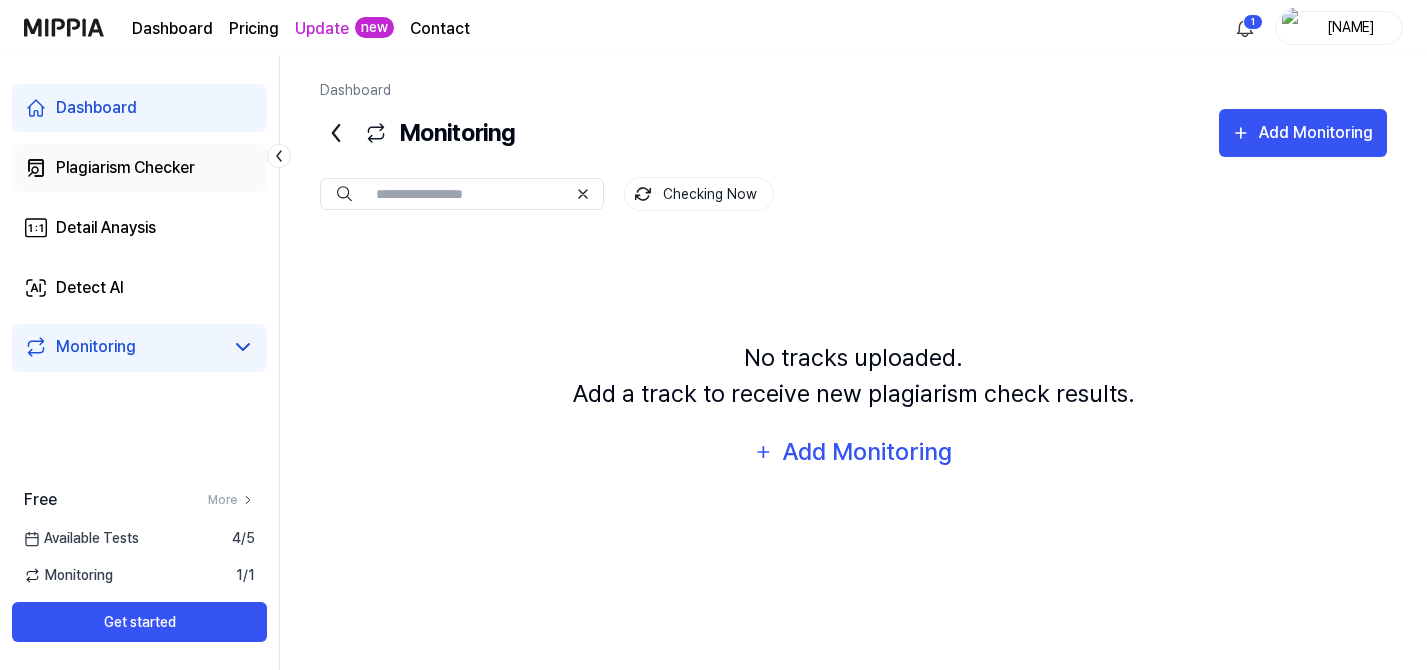 click on "Plagiarism Checker" at bounding box center [139, 168] 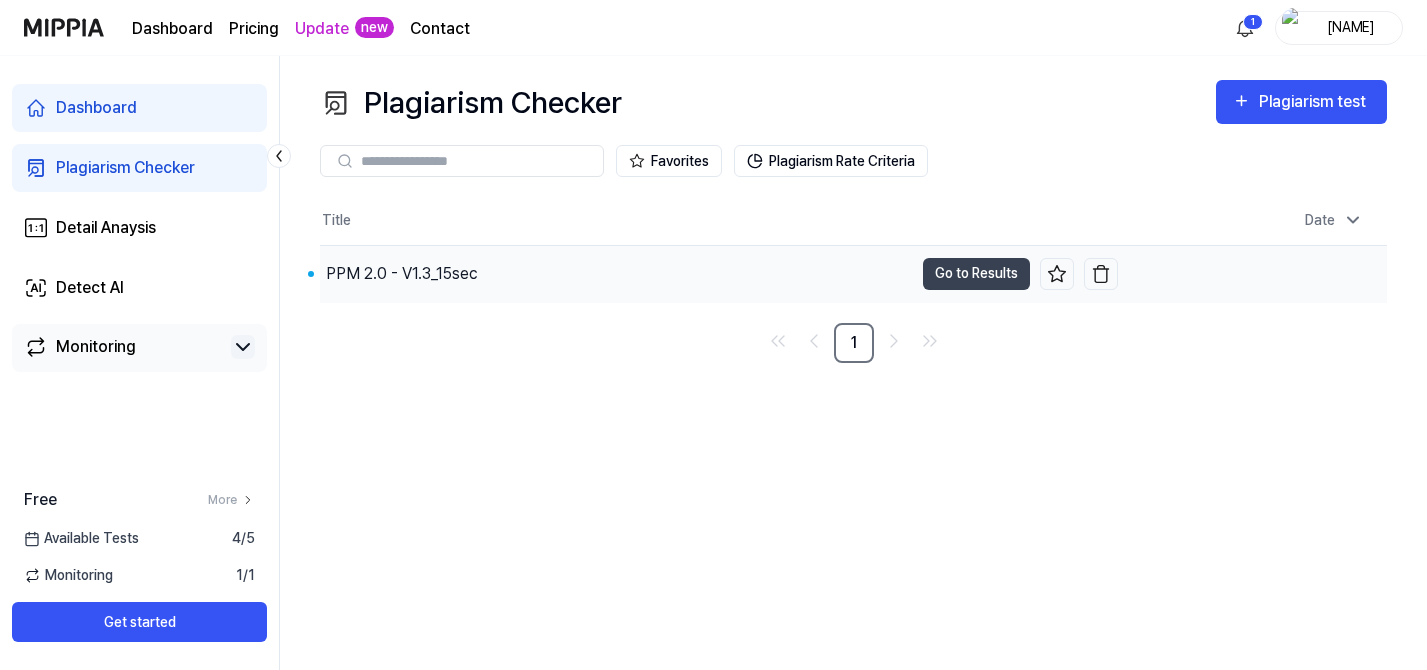 click on "PPM 2.0 - V1.3_15sec" at bounding box center (616, 274) 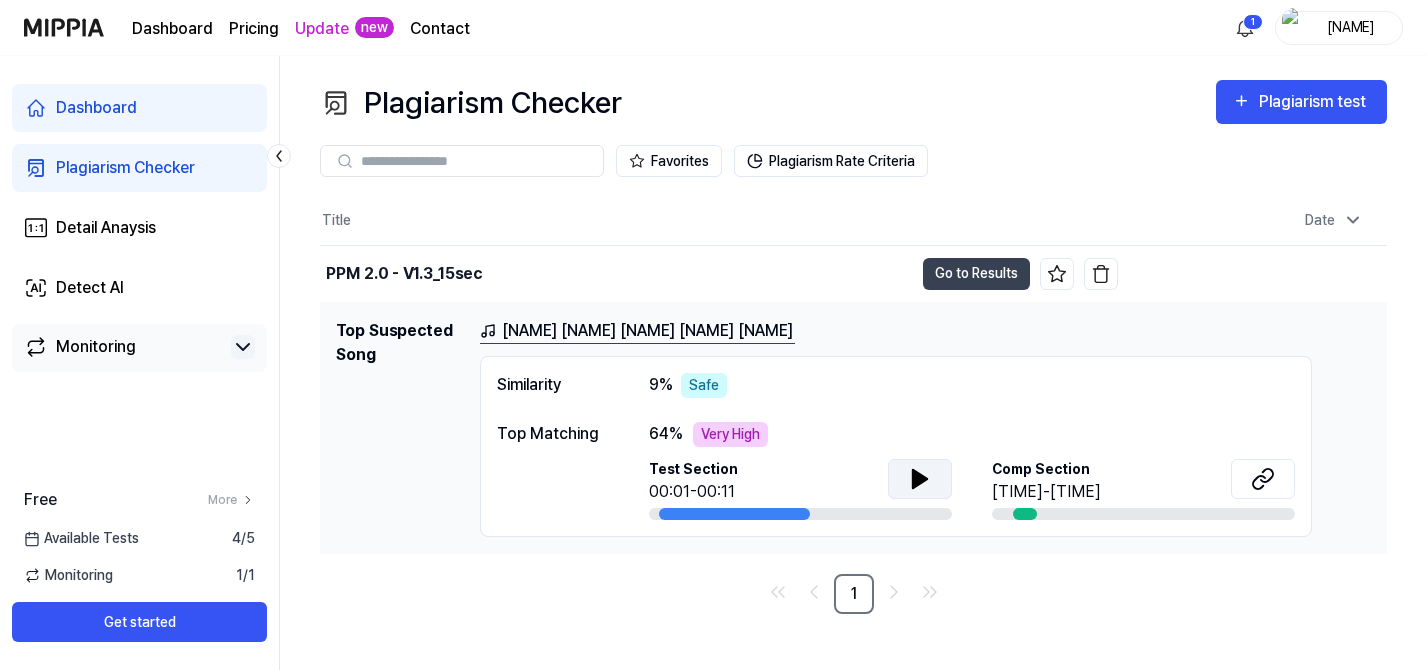 click 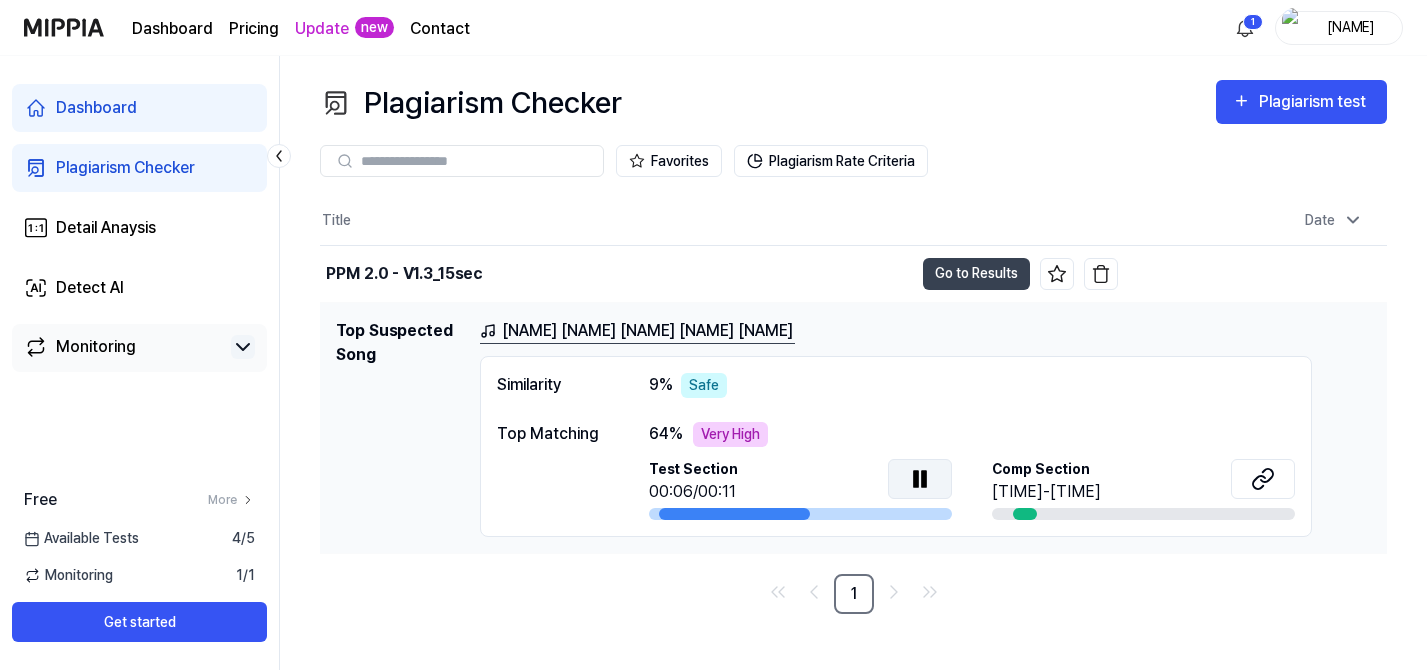 click on "Maiday Dil Vich Vasda Tu Ae" at bounding box center [925, 331] 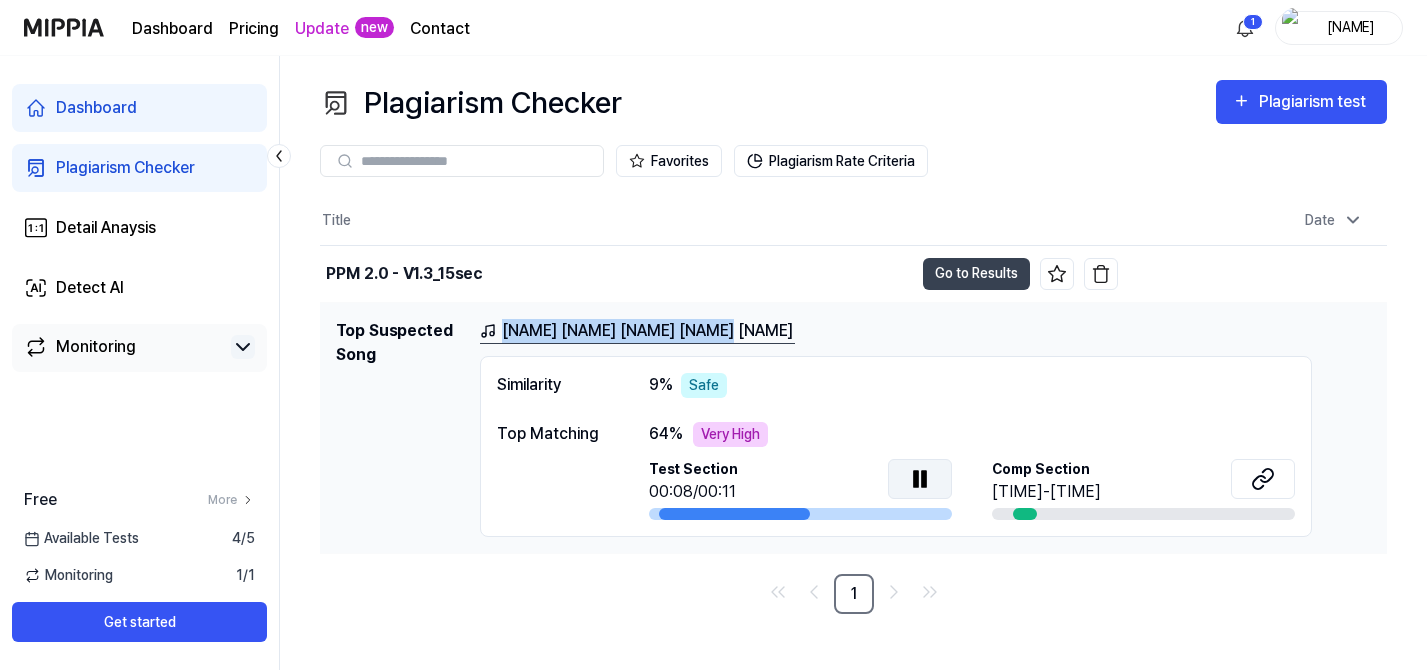 click on "Maiday Dil Vich Vasda Tu Ae" at bounding box center [925, 331] 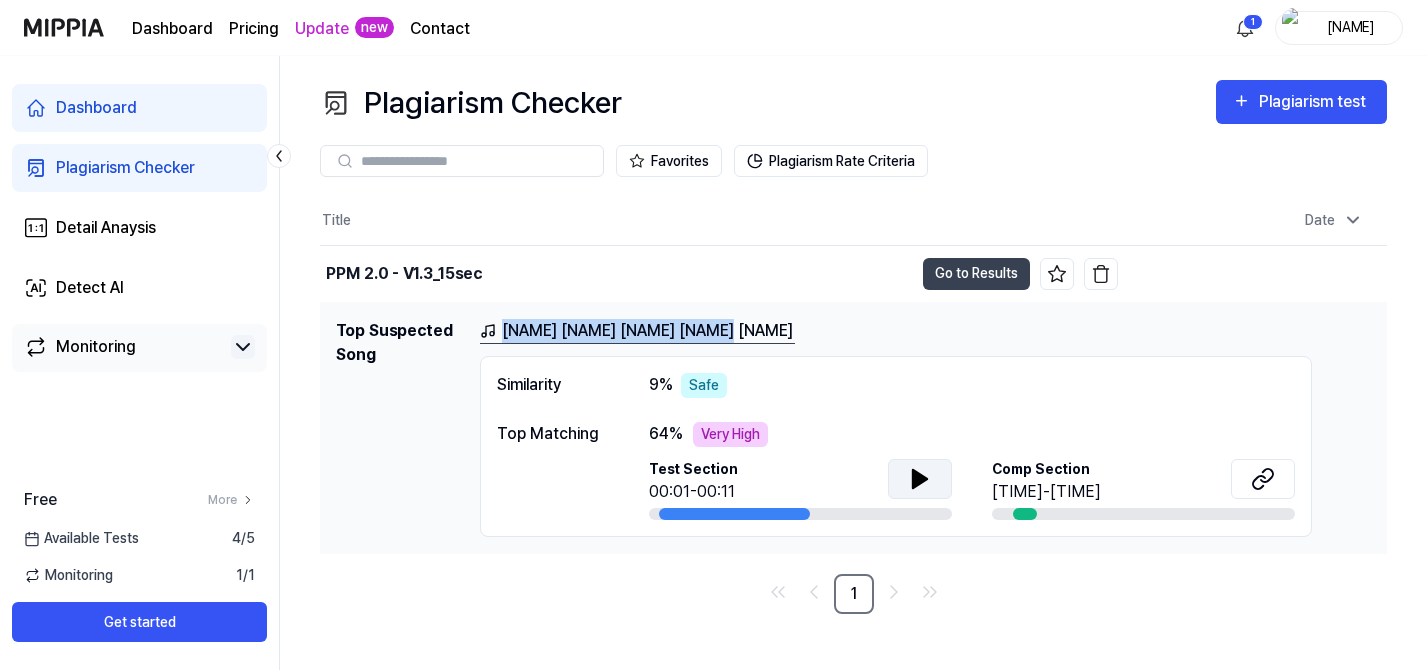 click 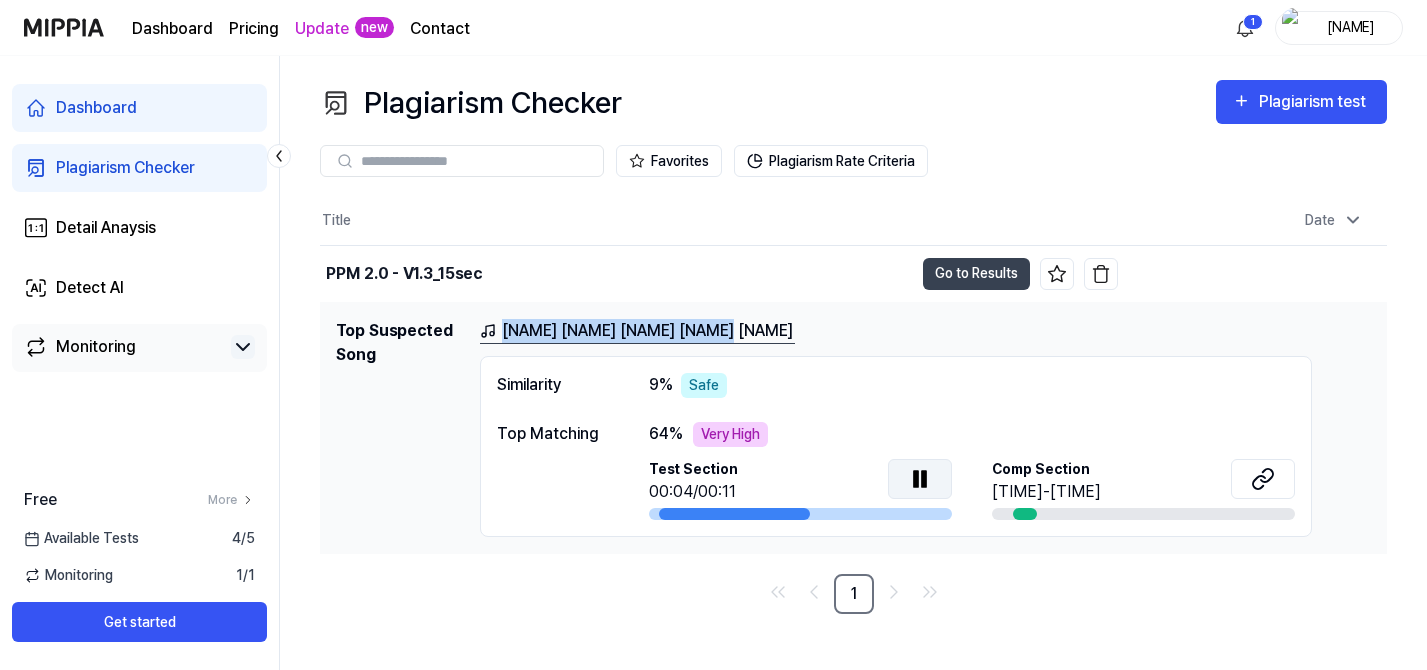 click 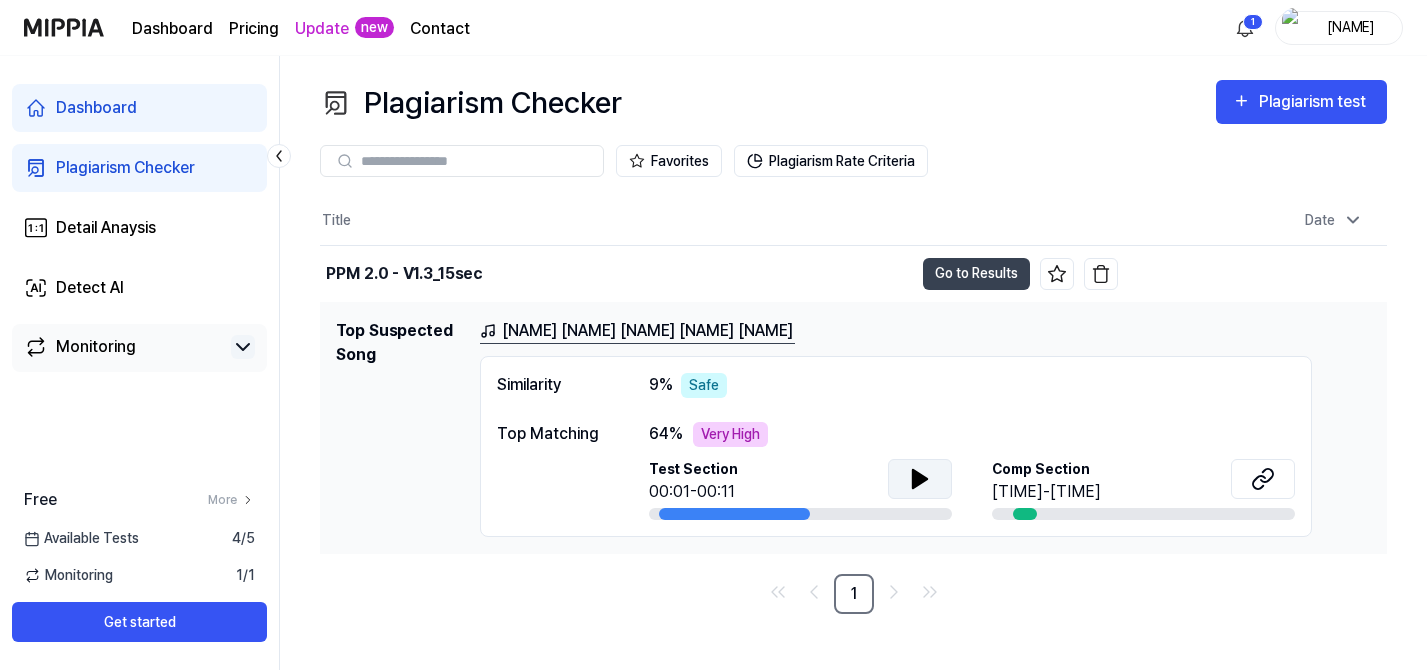 click on "Comp Section 00:36-00:45" at bounding box center [1143, 481] 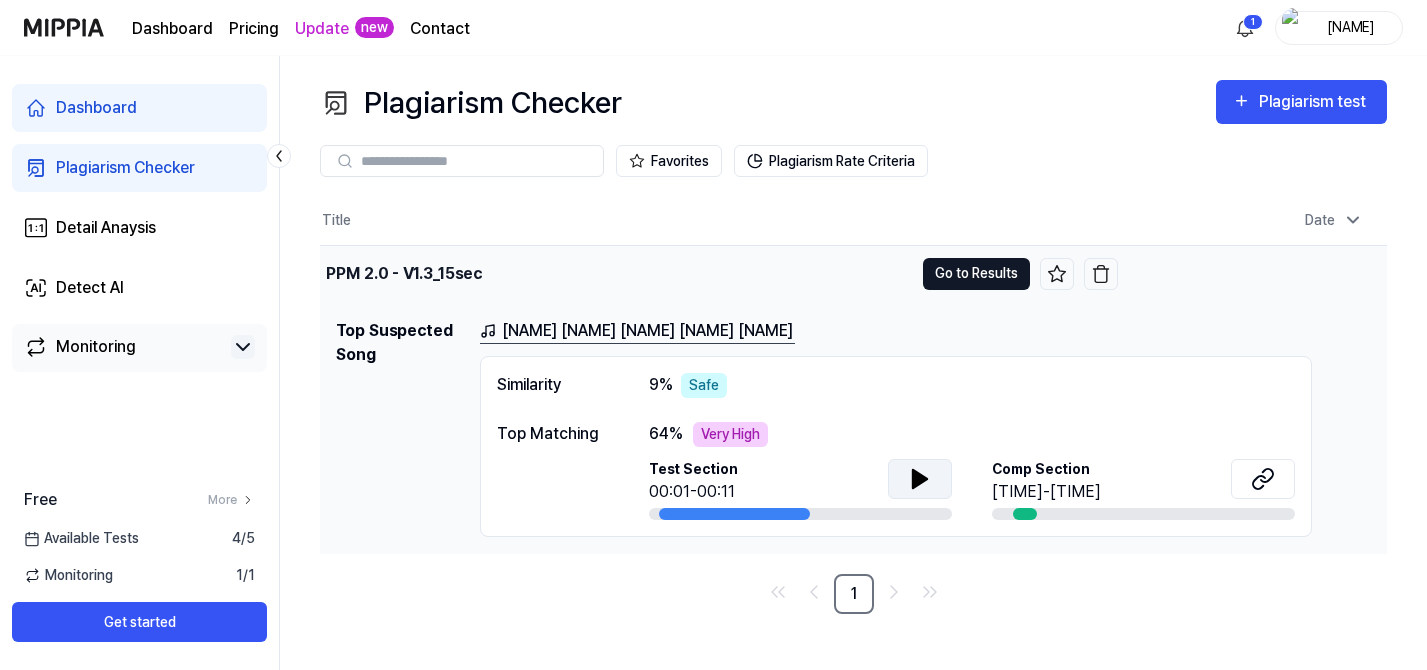click on "Go to Results" at bounding box center (976, 274) 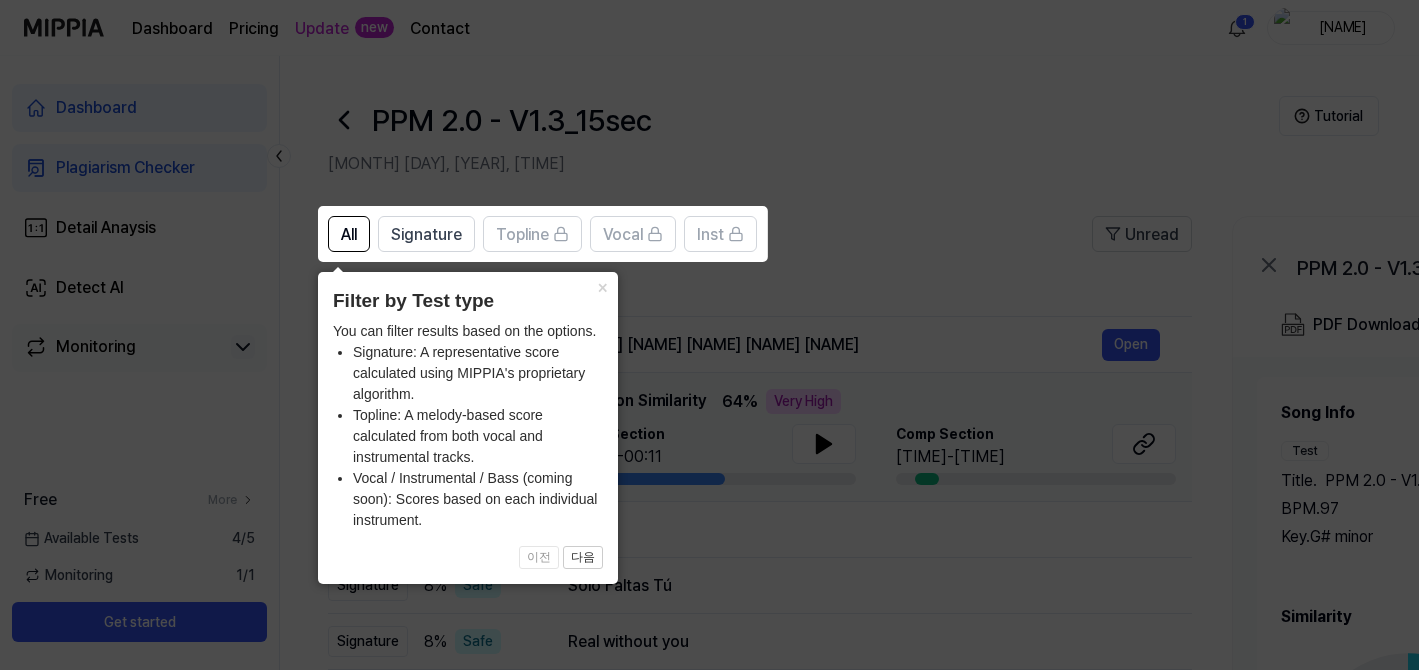 type 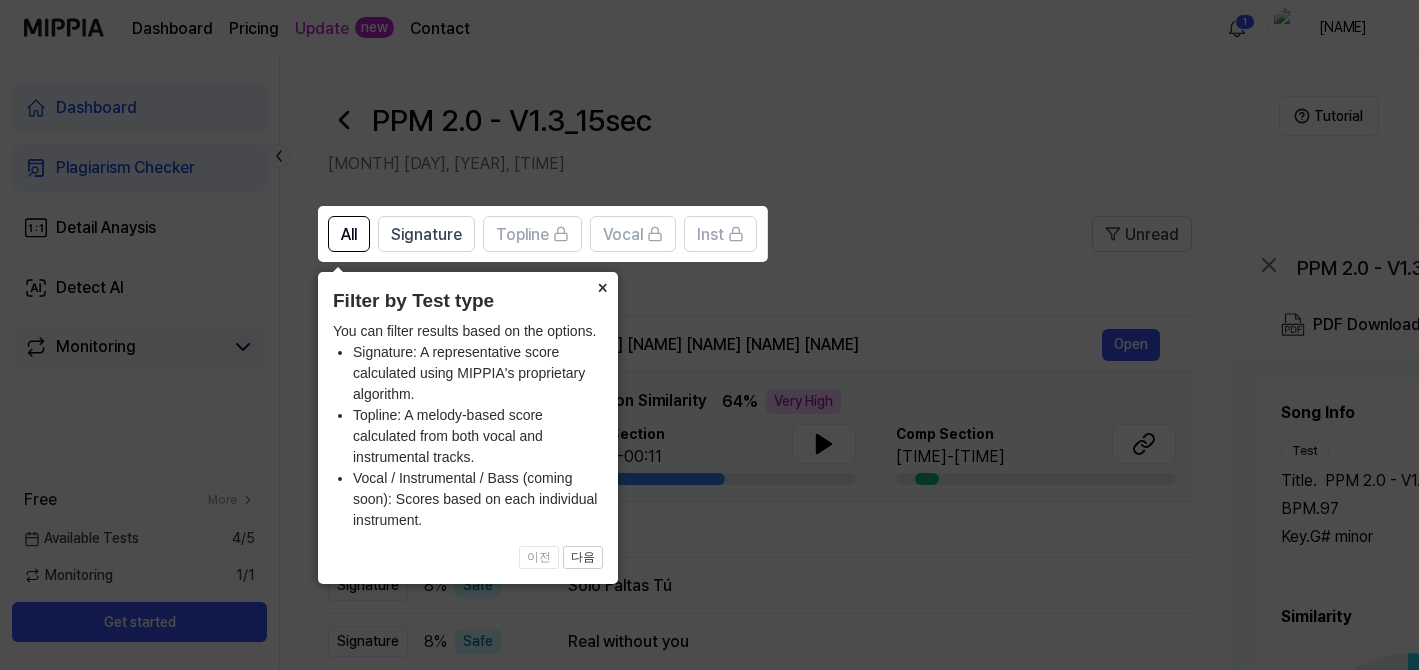 click on "×" at bounding box center [602, 286] 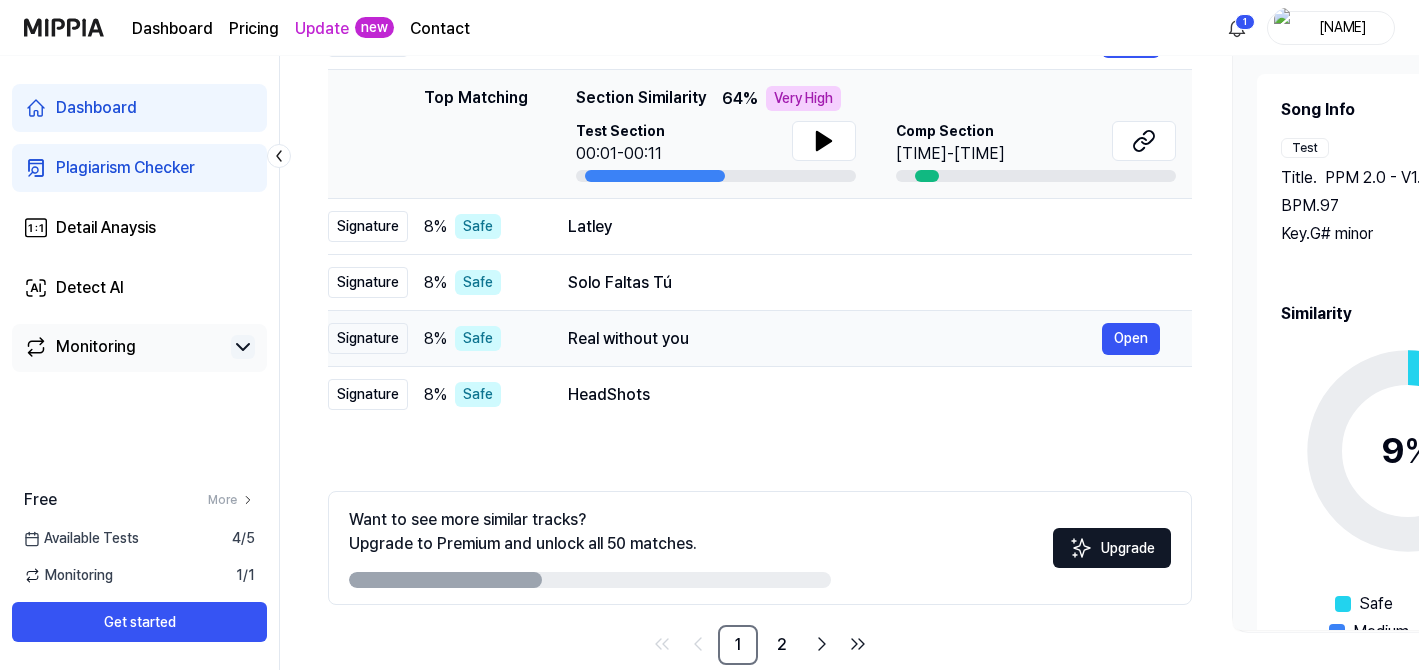scroll, scrollTop: 338, scrollLeft: 0, axis: vertical 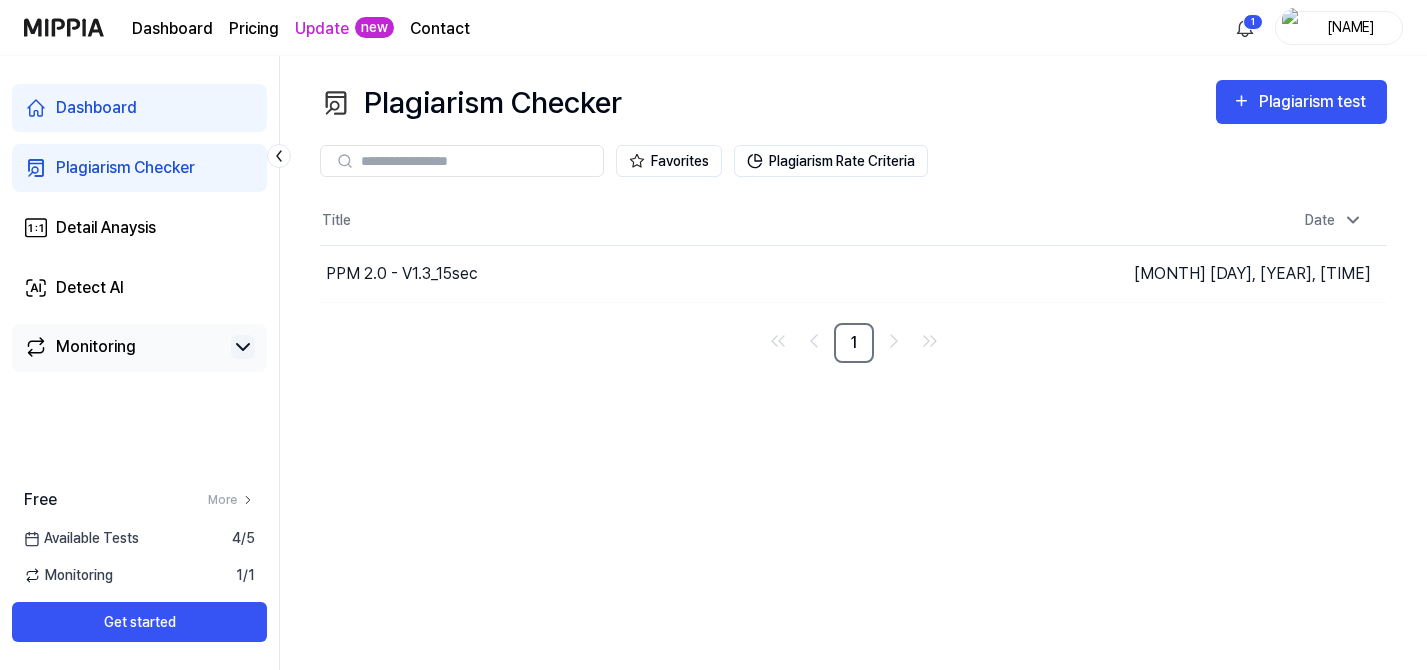 click on "Plagiarism Checker" at bounding box center [125, 168] 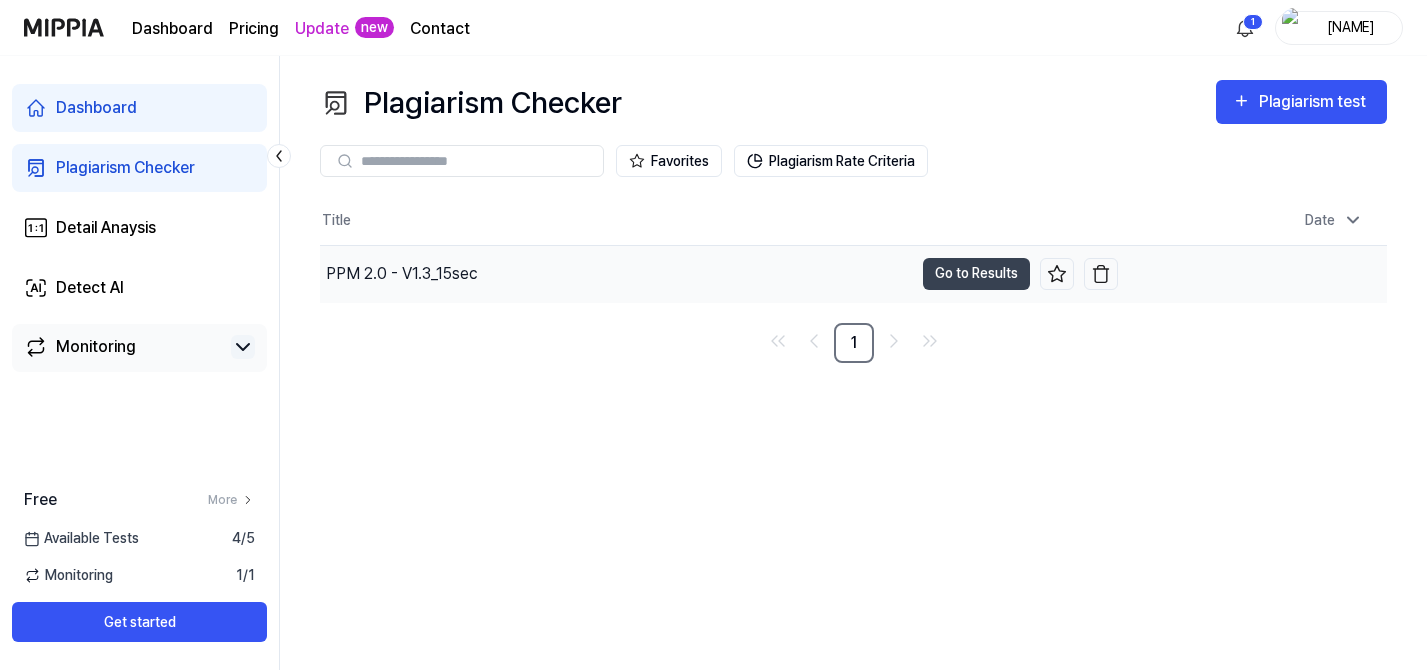 click on "PPM 2.0 - V1.3_15sec" at bounding box center [616, 274] 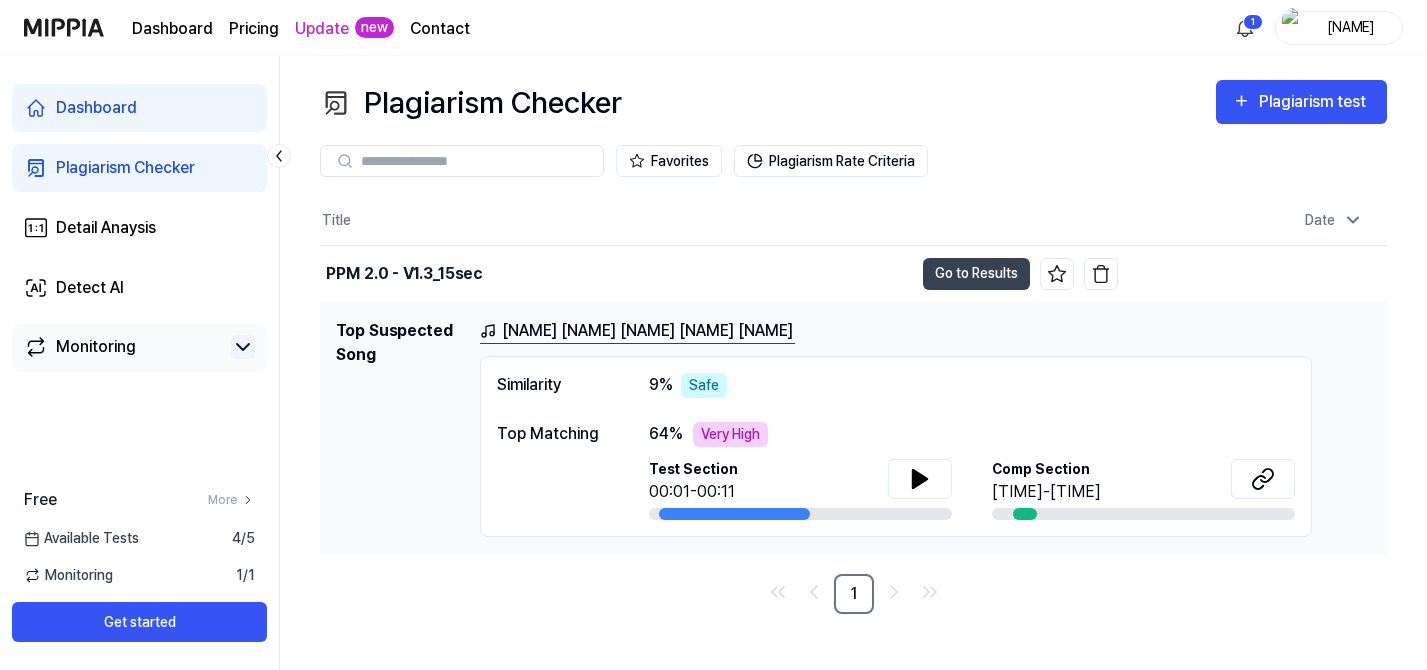 click on "Plagiarism Checker" at bounding box center (125, 168) 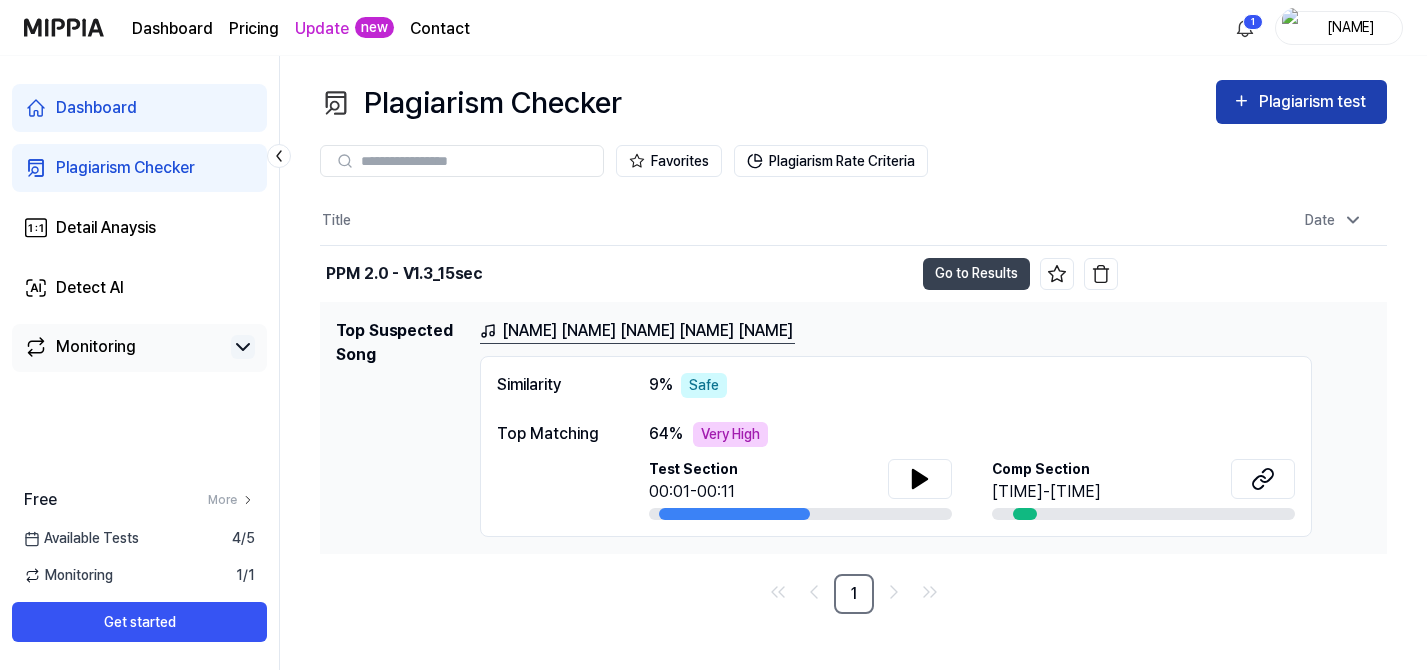 click on "Plagiarism test" at bounding box center [1315, 102] 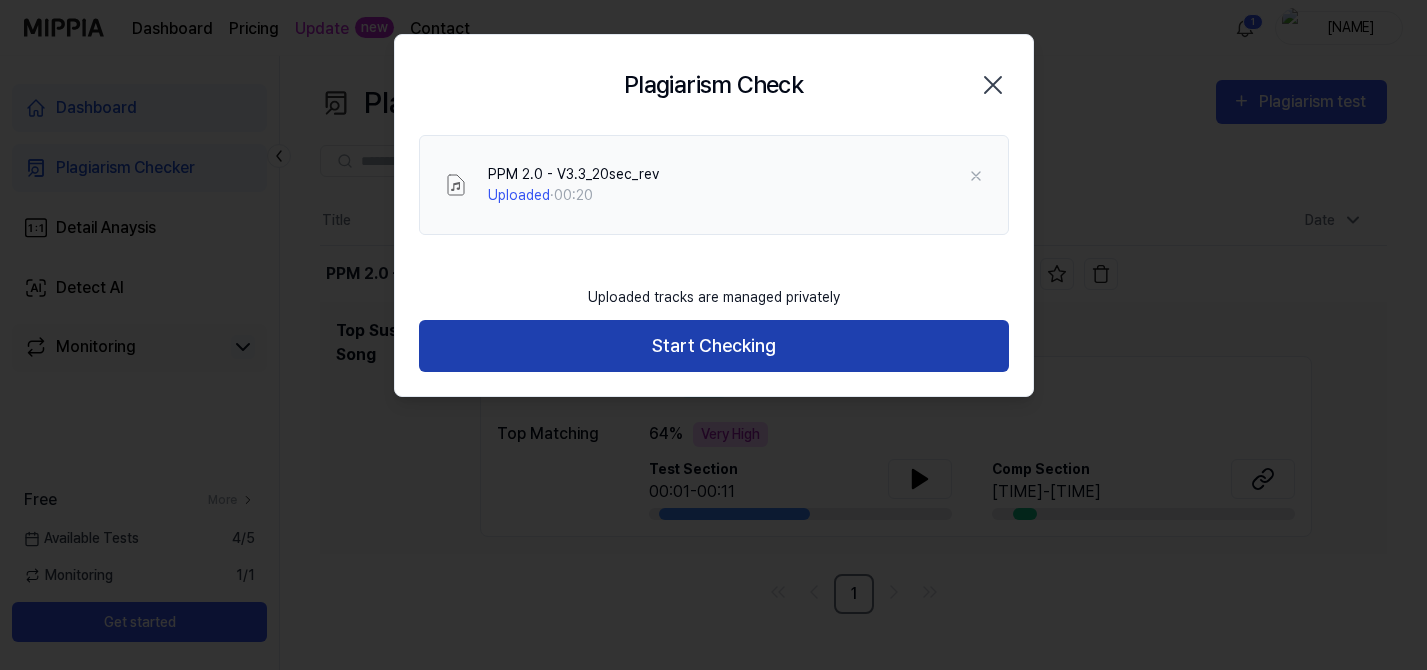 click on "Start Checking" at bounding box center (714, 346) 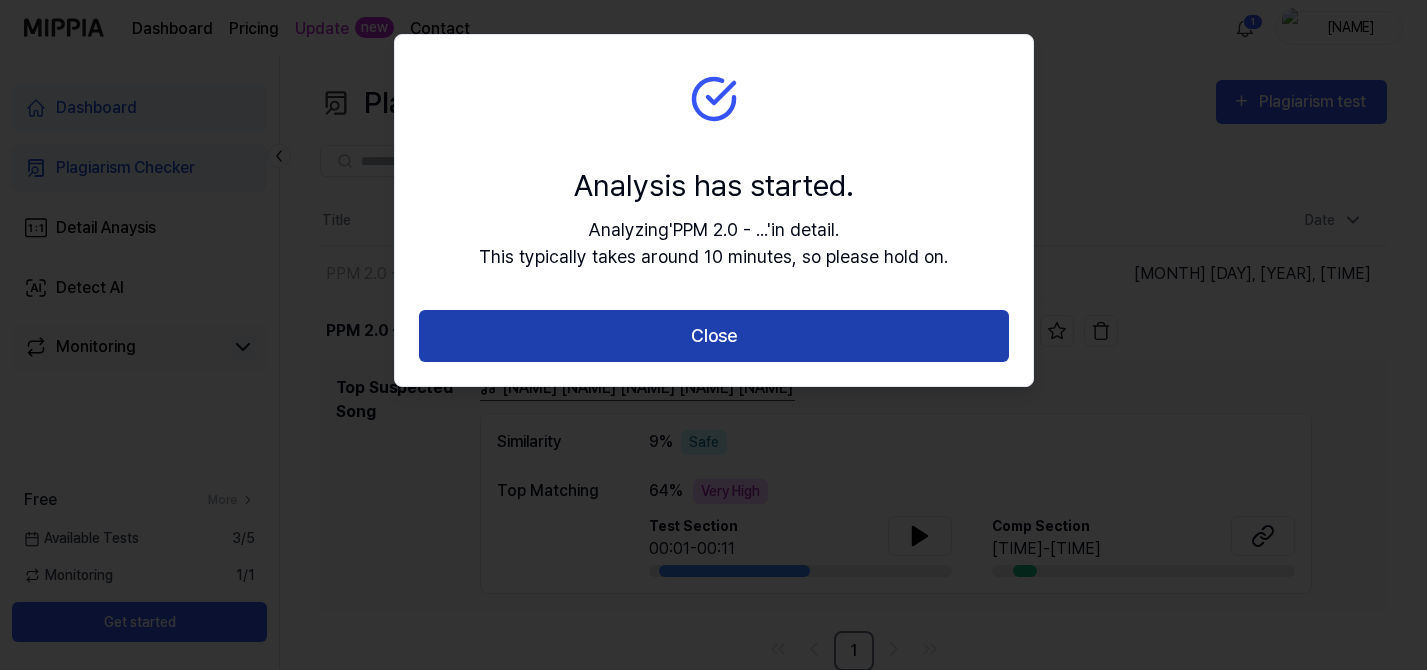 click on "Close" at bounding box center (714, 336) 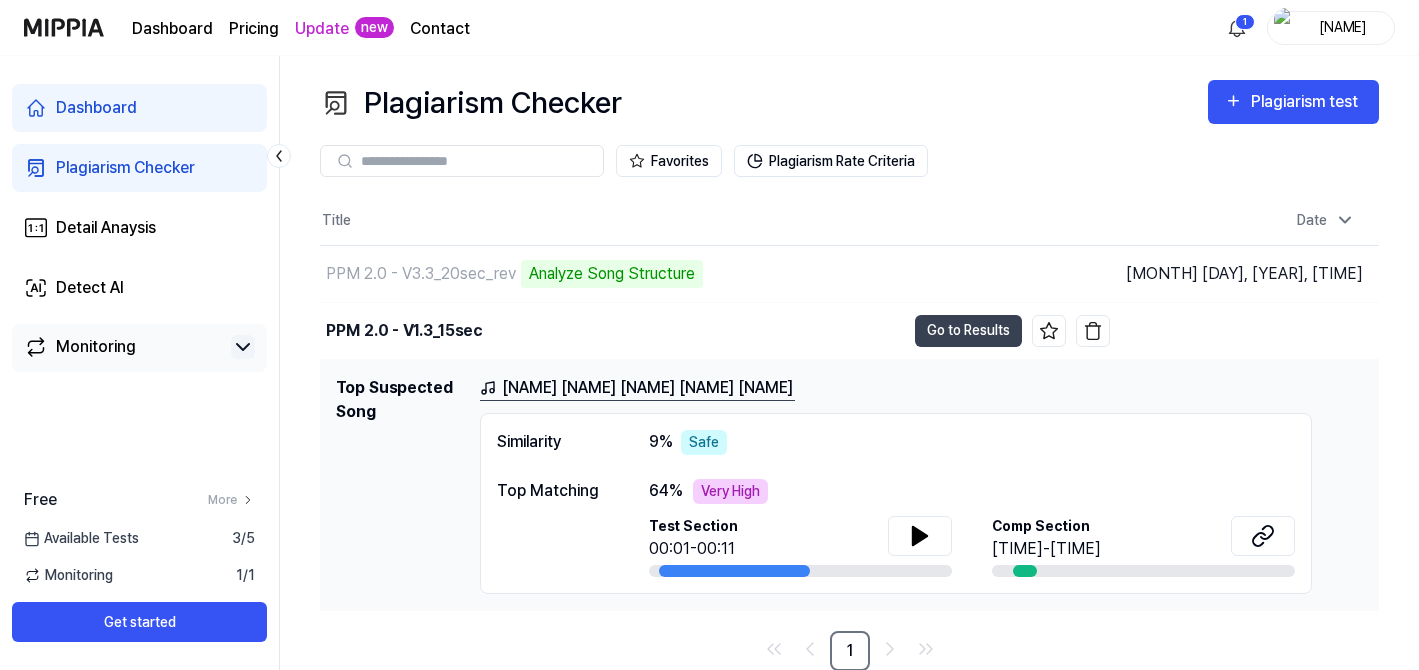 scroll, scrollTop: 0, scrollLeft: 0, axis: both 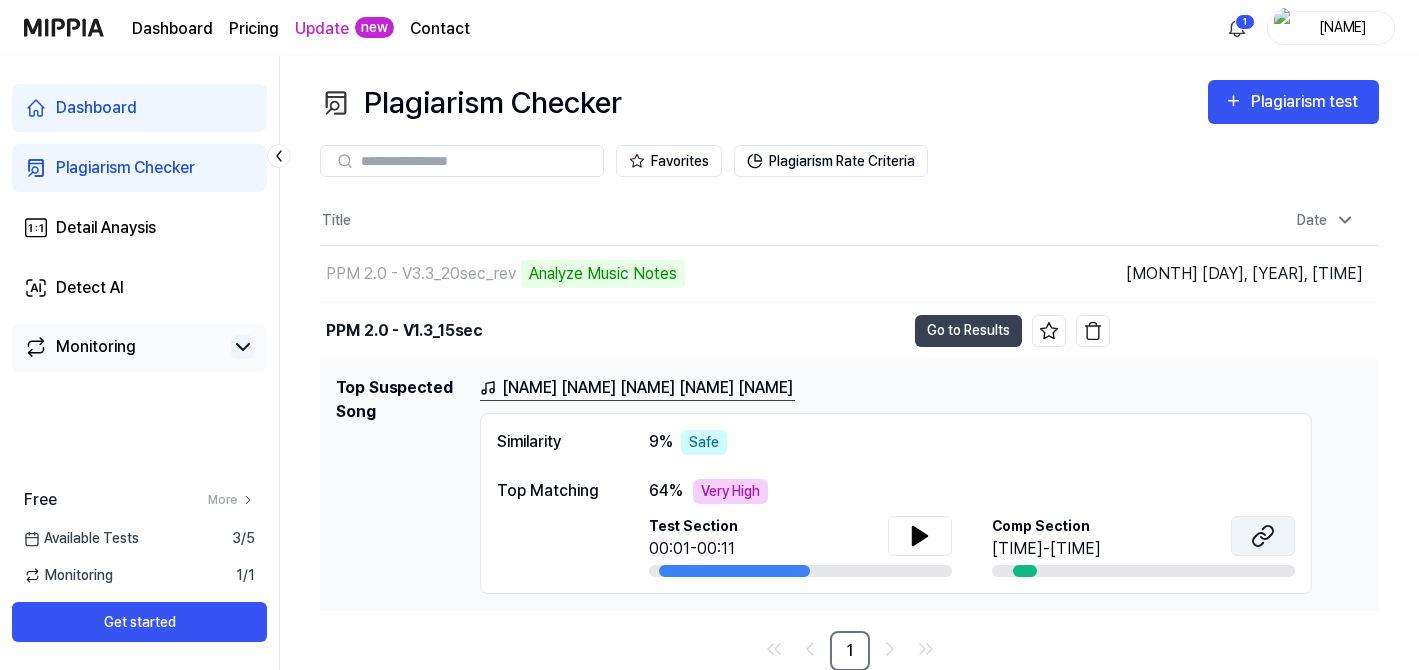 click 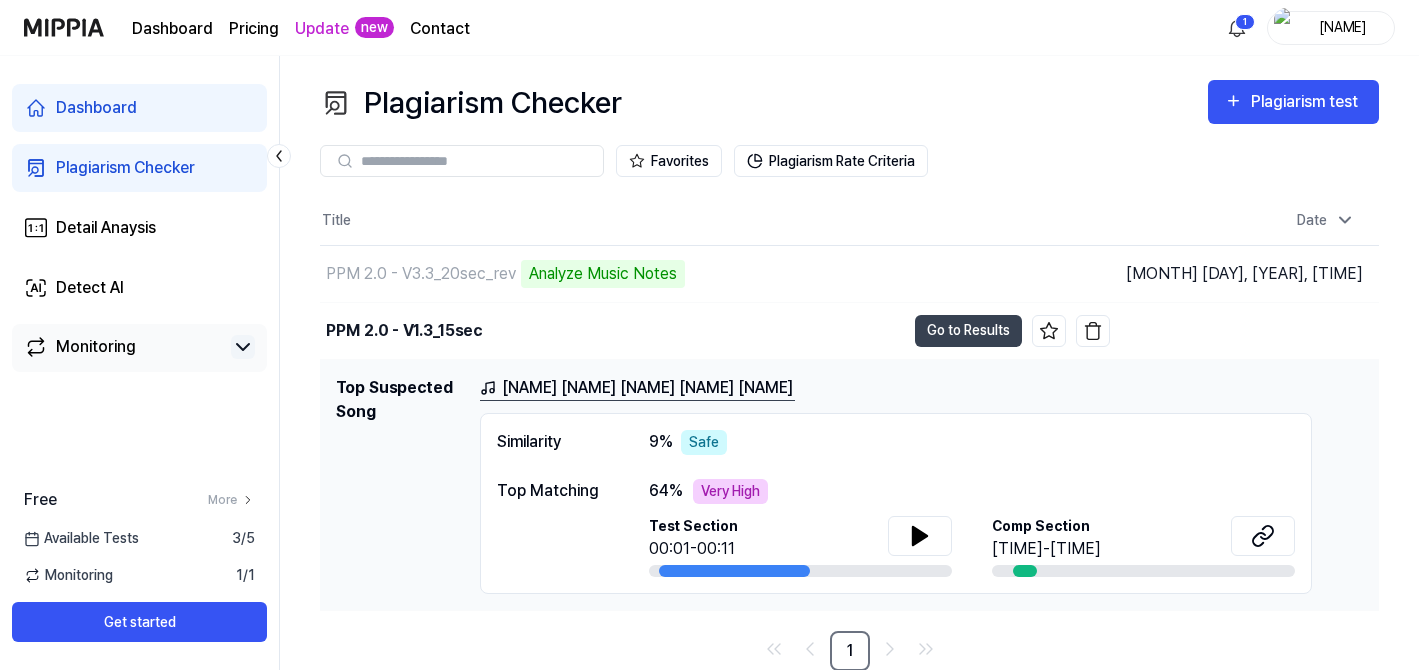click on "Maiday Dil Vich Vasda Tu Ae" at bounding box center (637, 388) 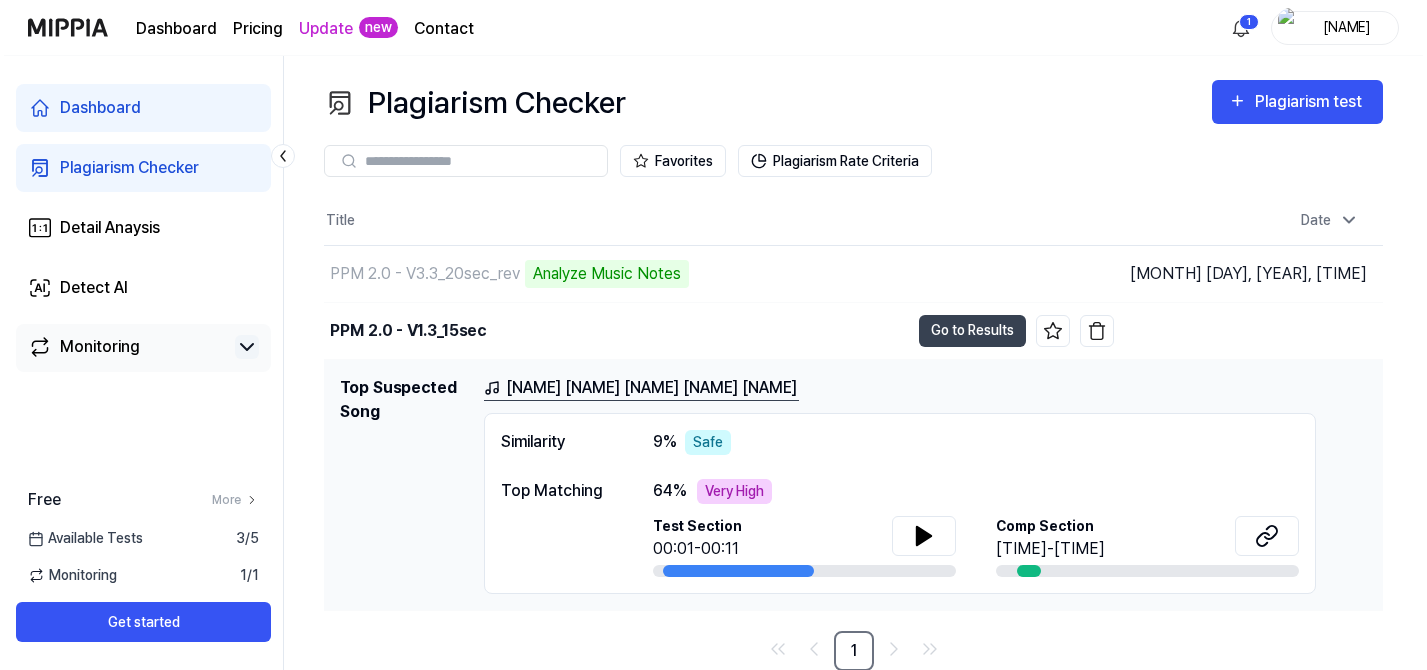 scroll, scrollTop: 0, scrollLeft: 0, axis: both 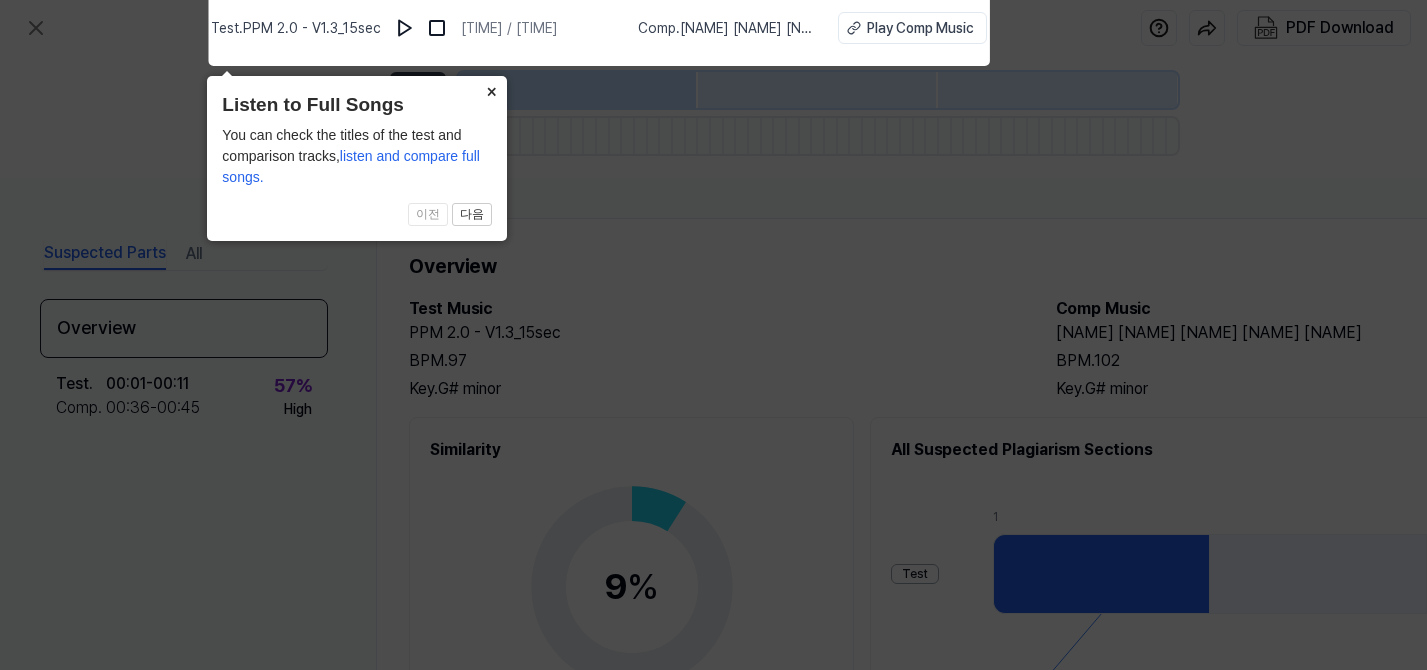 click on "×" at bounding box center (491, 90) 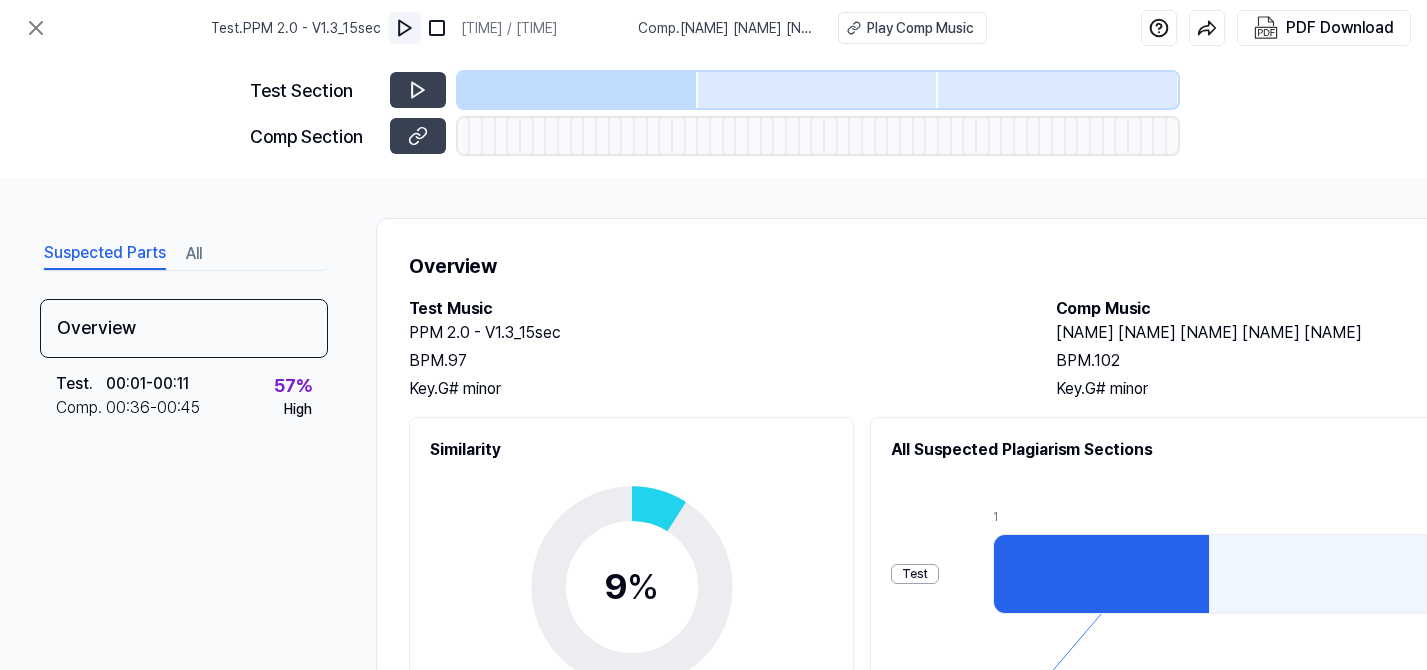 click at bounding box center (405, 28) 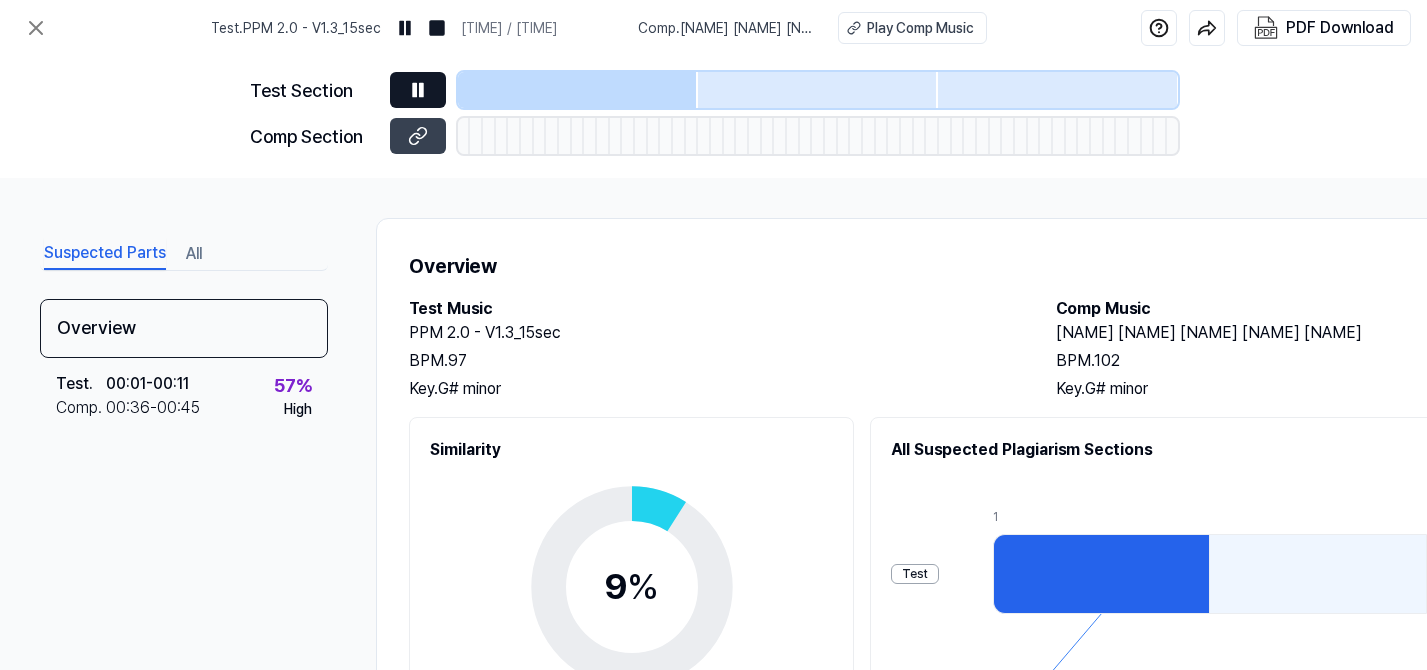 click 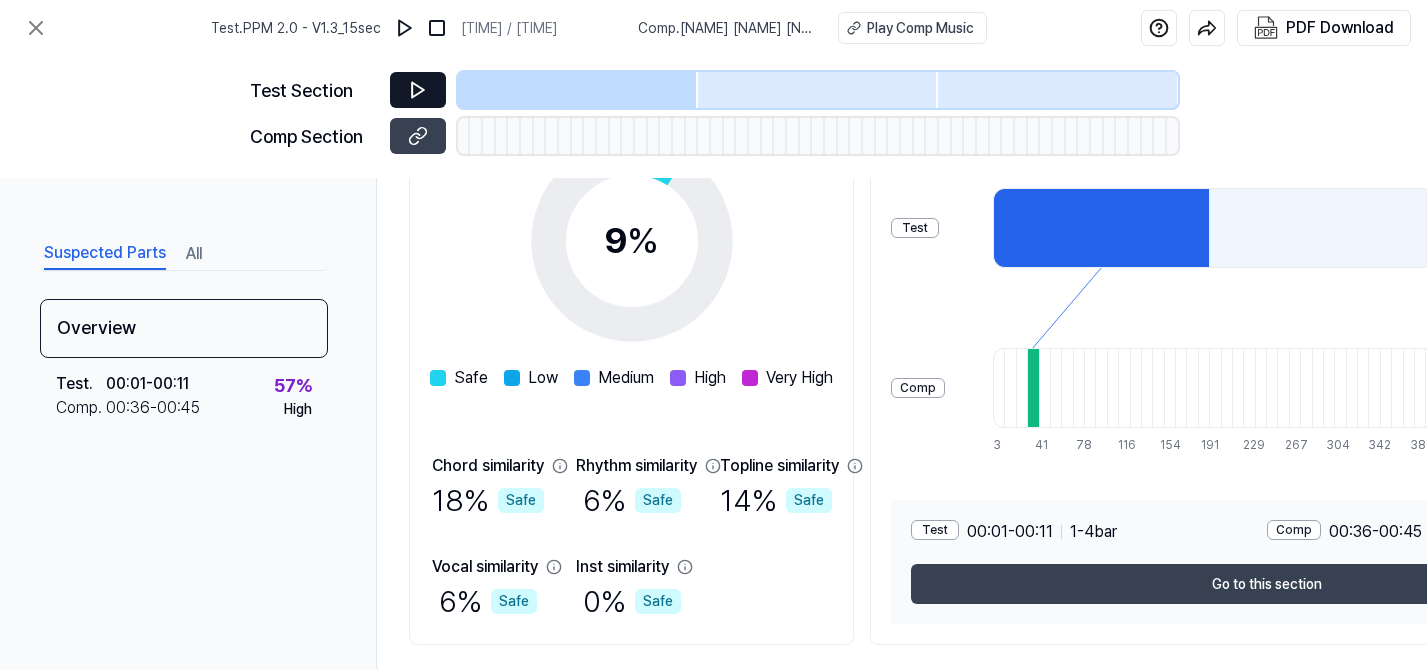scroll, scrollTop: 402, scrollLeft: 0, axis: vertical 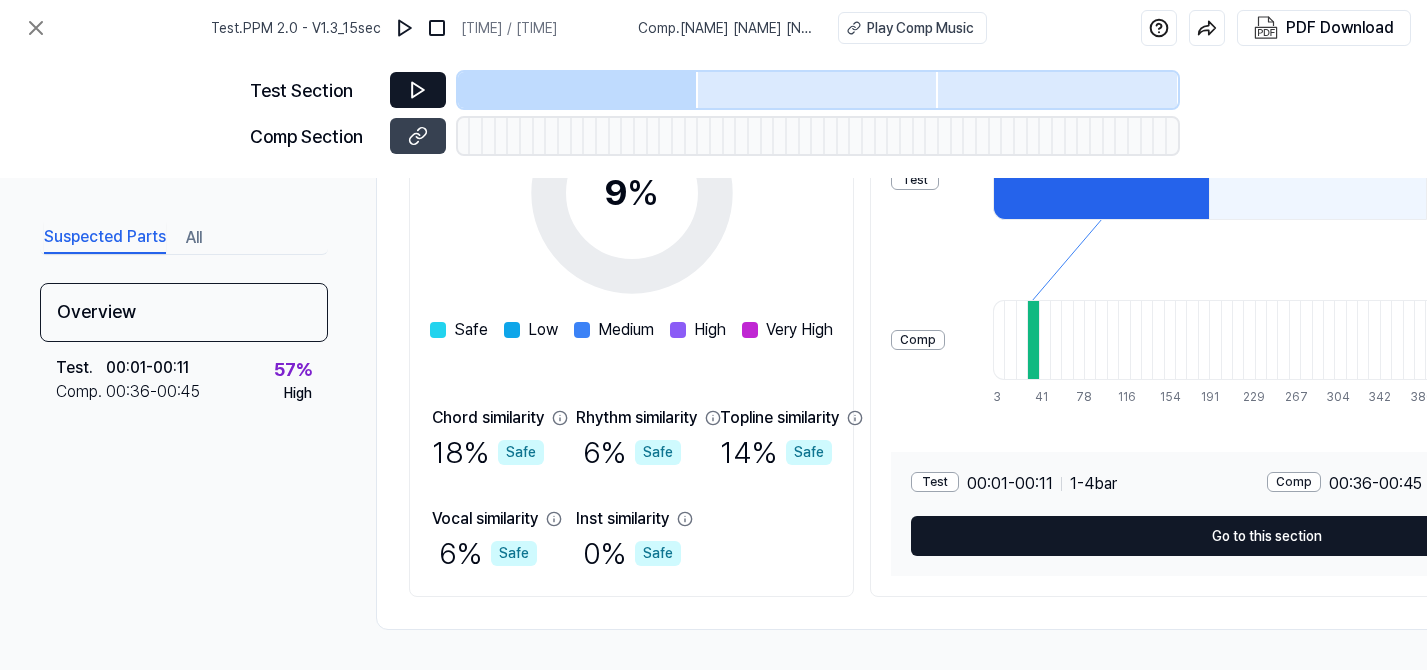 click on "Go to this section" at bounding box center (1266, 536) 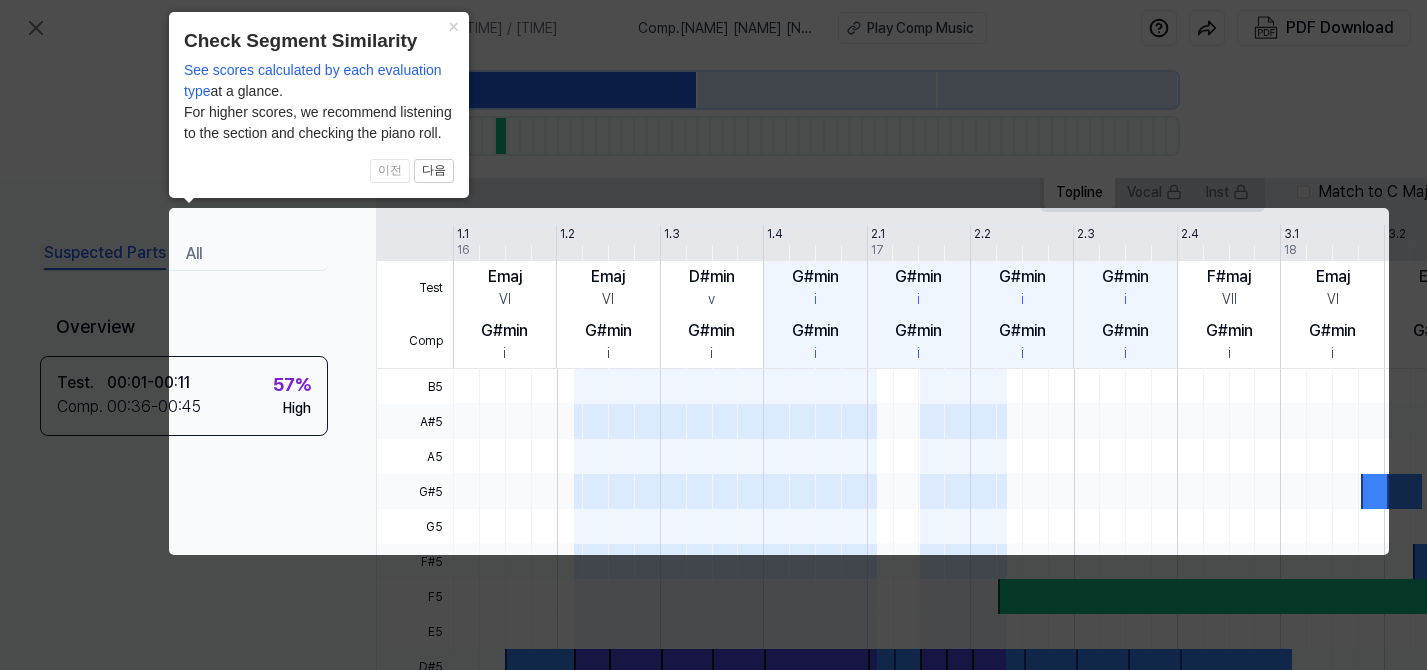 scroll, scrollTop: 0, scrollLeft: 197, axis: horizontal 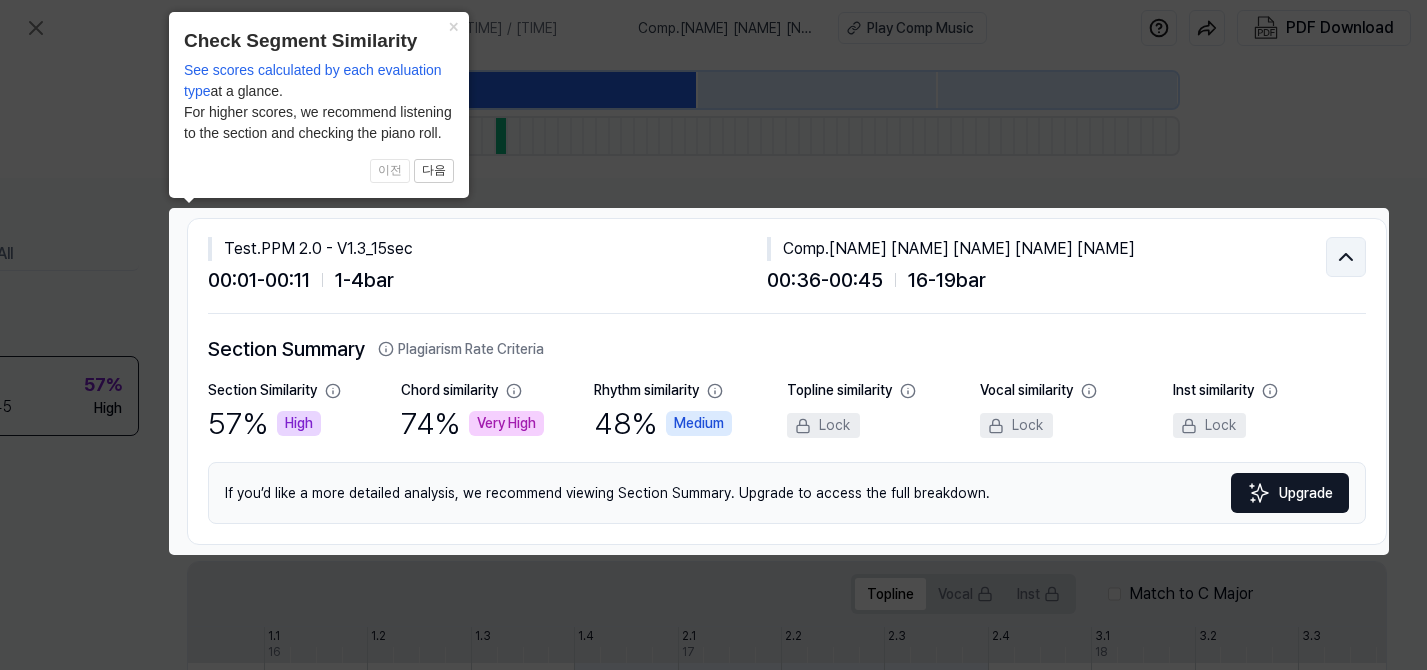 click 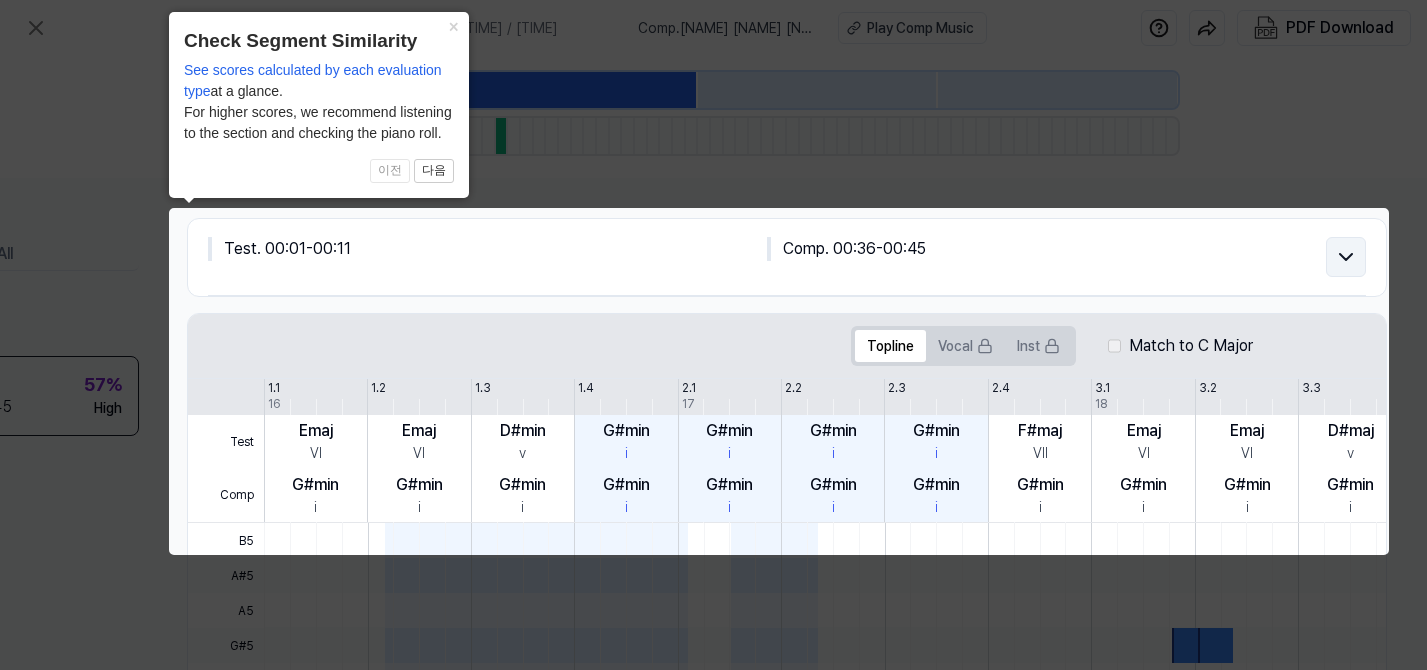 click 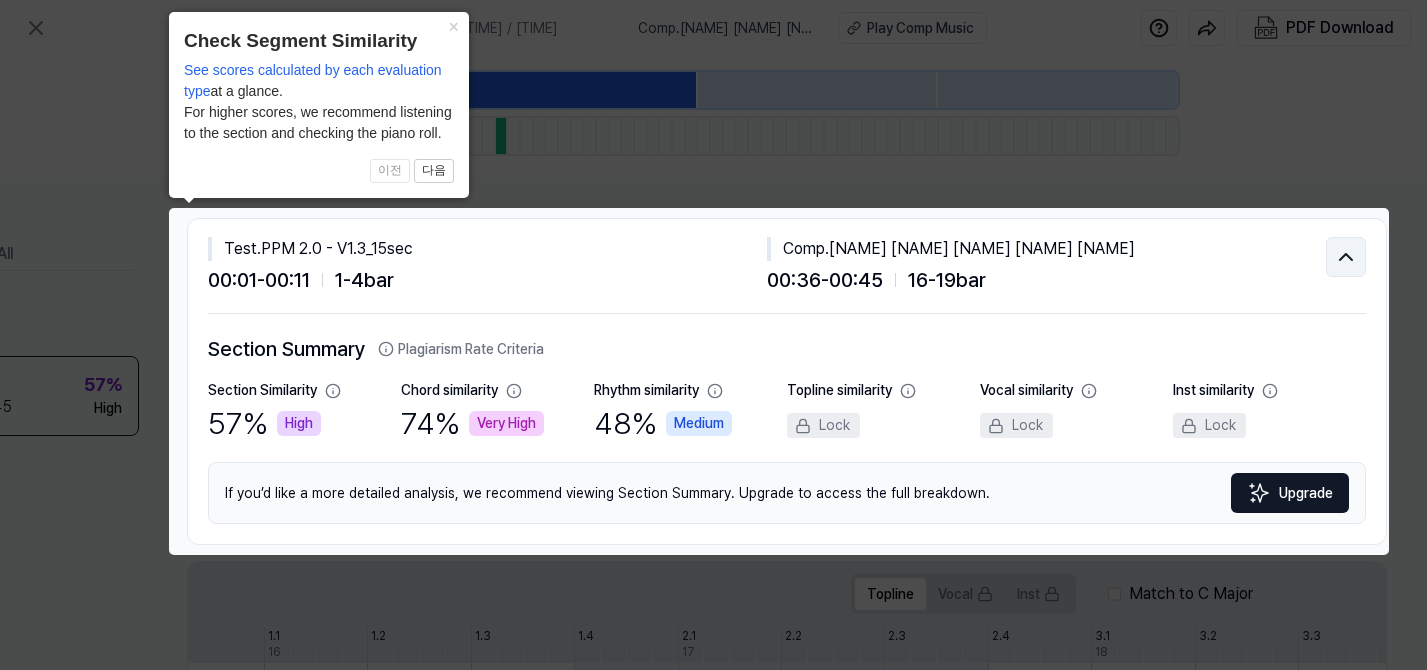type 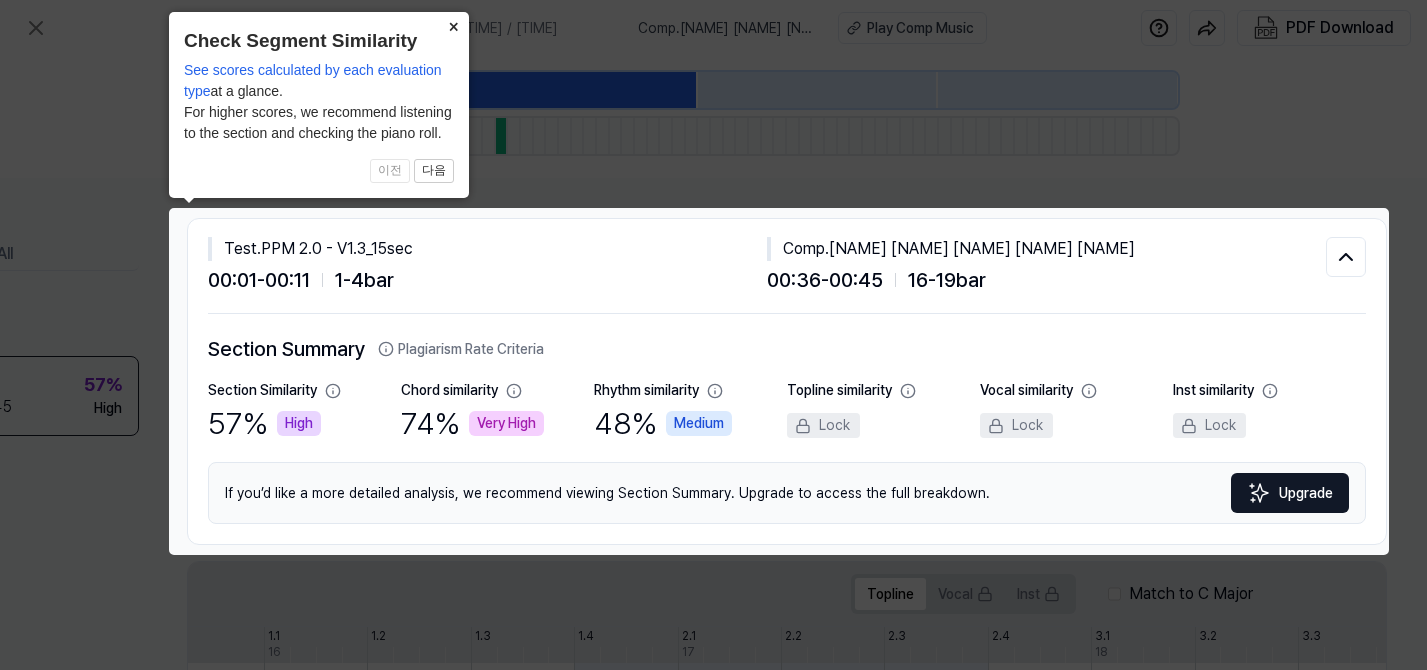 click on "×" at bounding box center (453, 26) 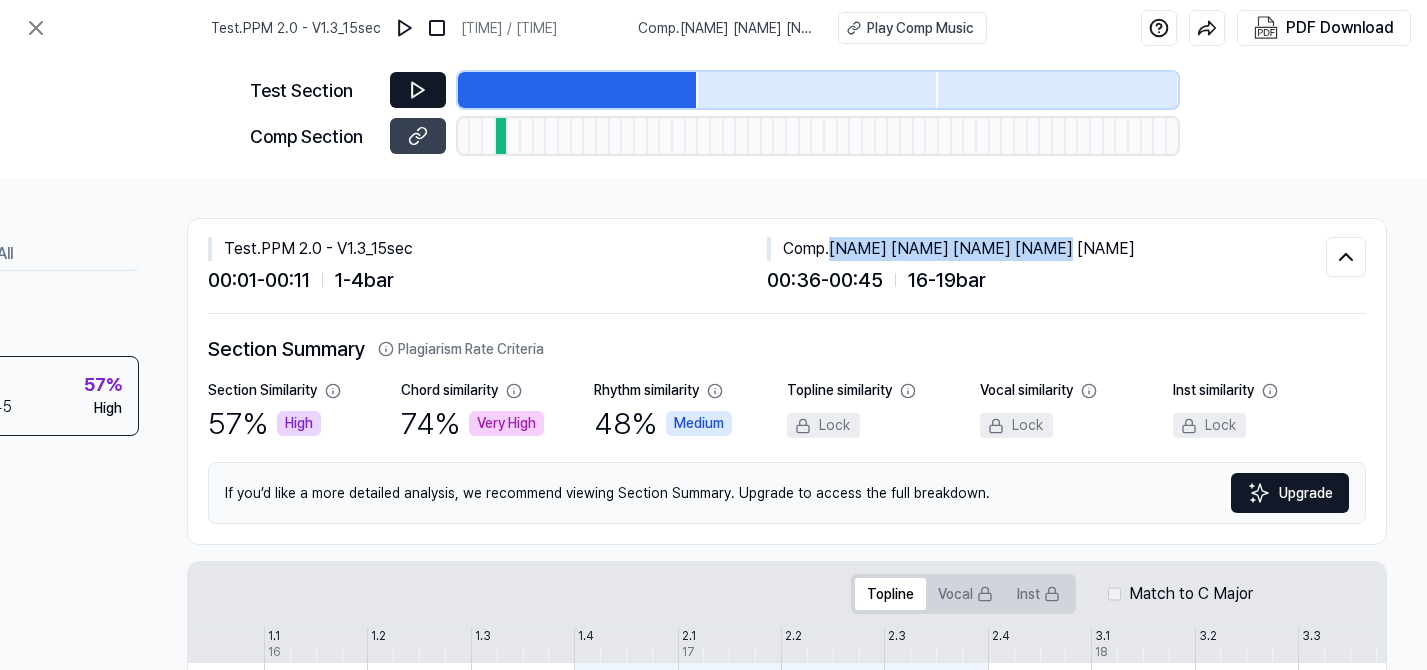 drag, startPoint x: 828, startPoint y: 248, endPoint x: 1029, endPoint y: 250, distance: 201.00995 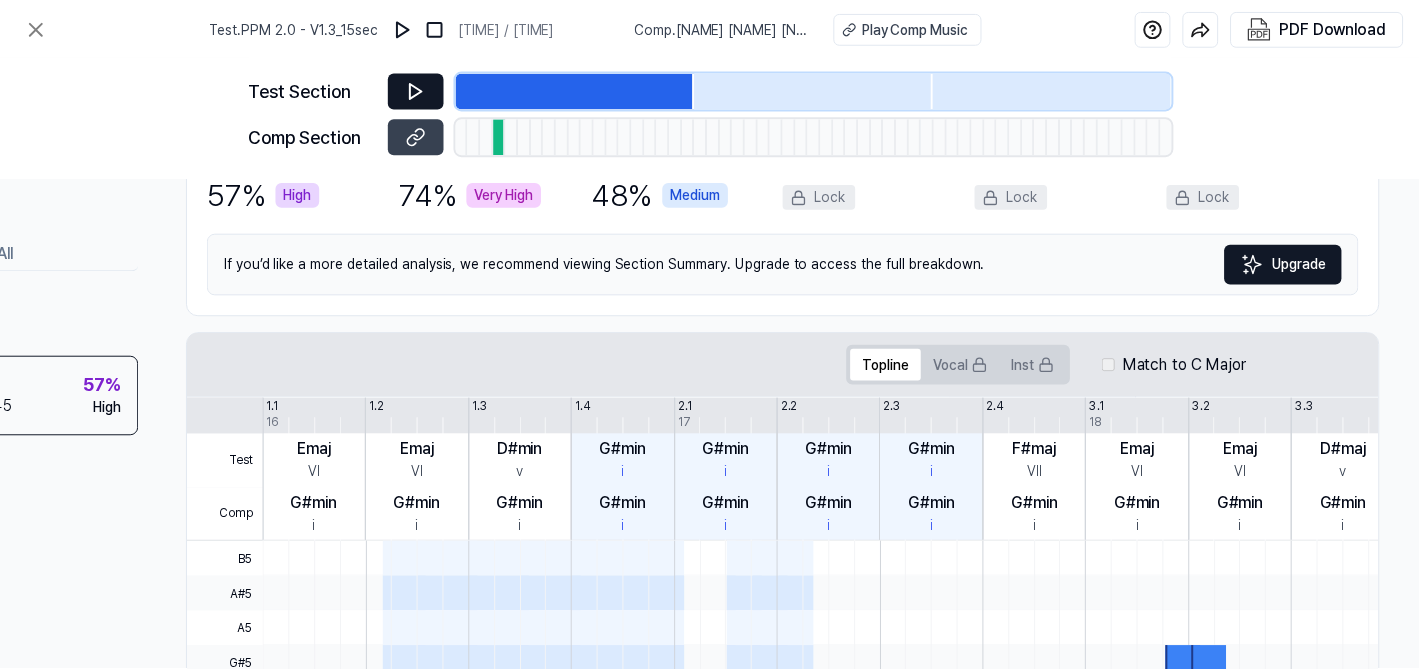 scroll, scrollTop: 0, scrollLeft: 197, axis: horizontal 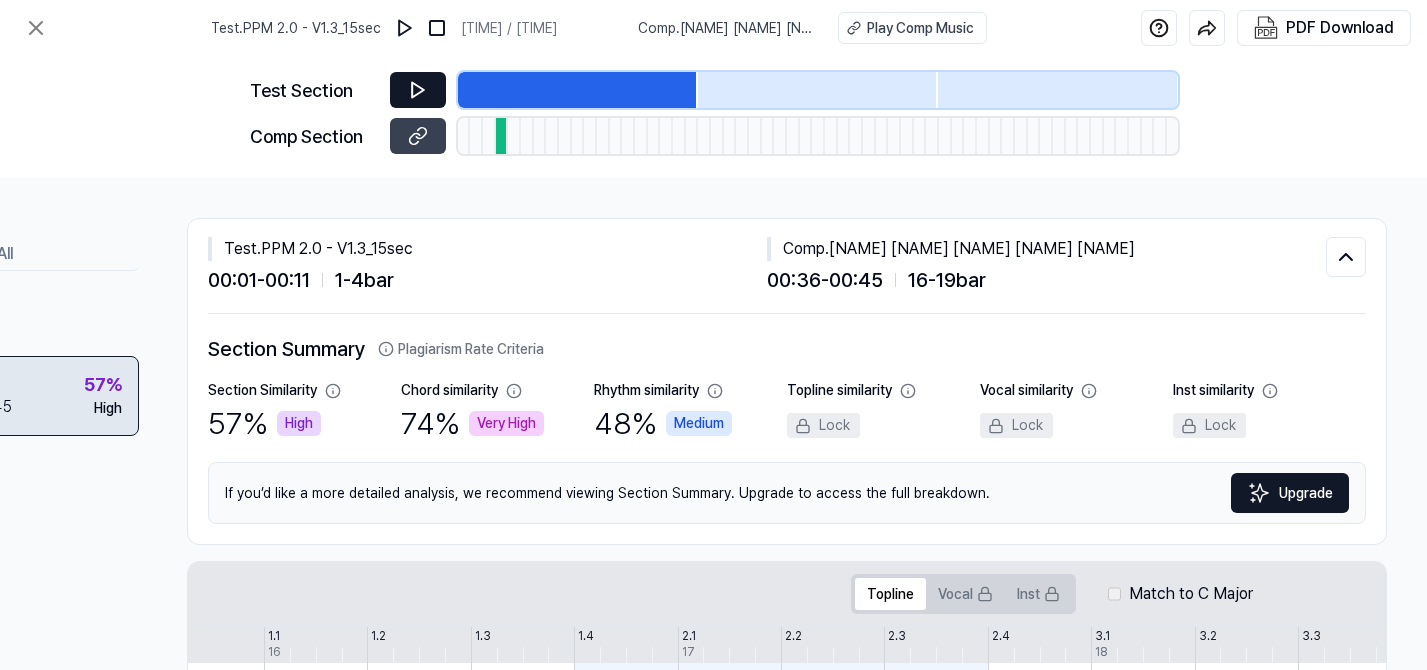 click on "High" at bounding box center (108, 408) 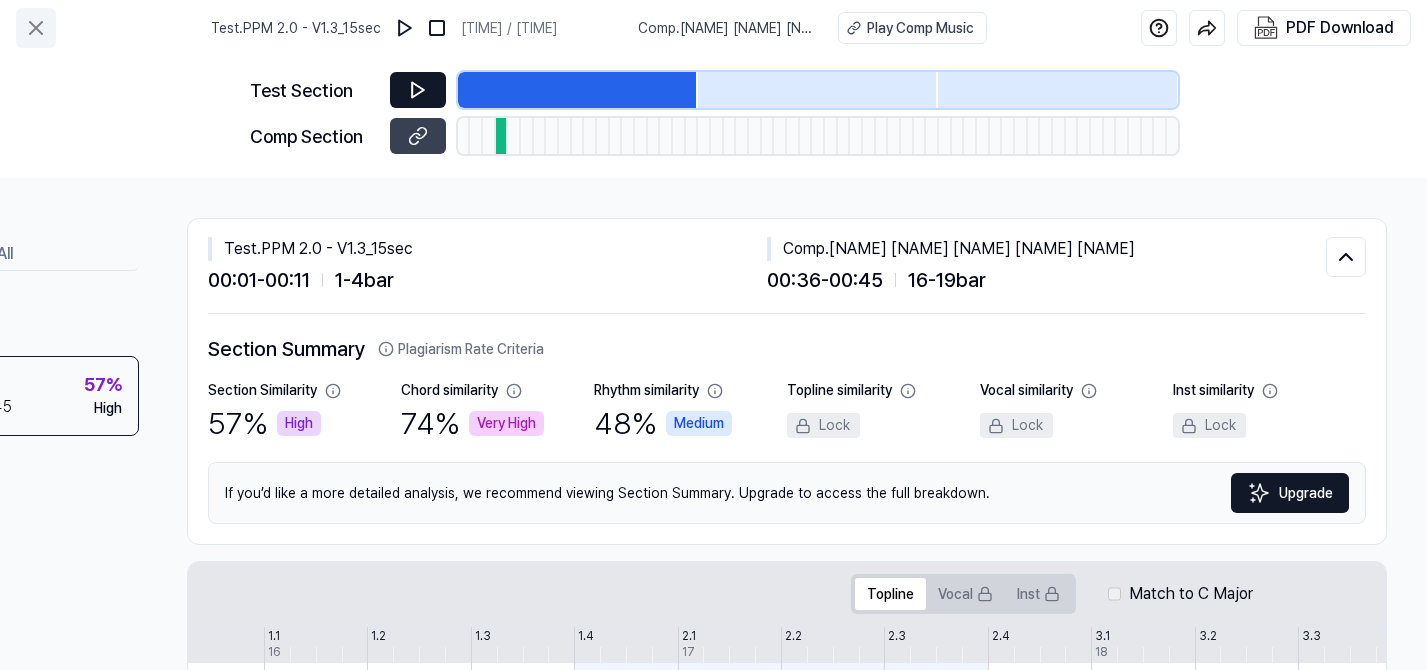 click 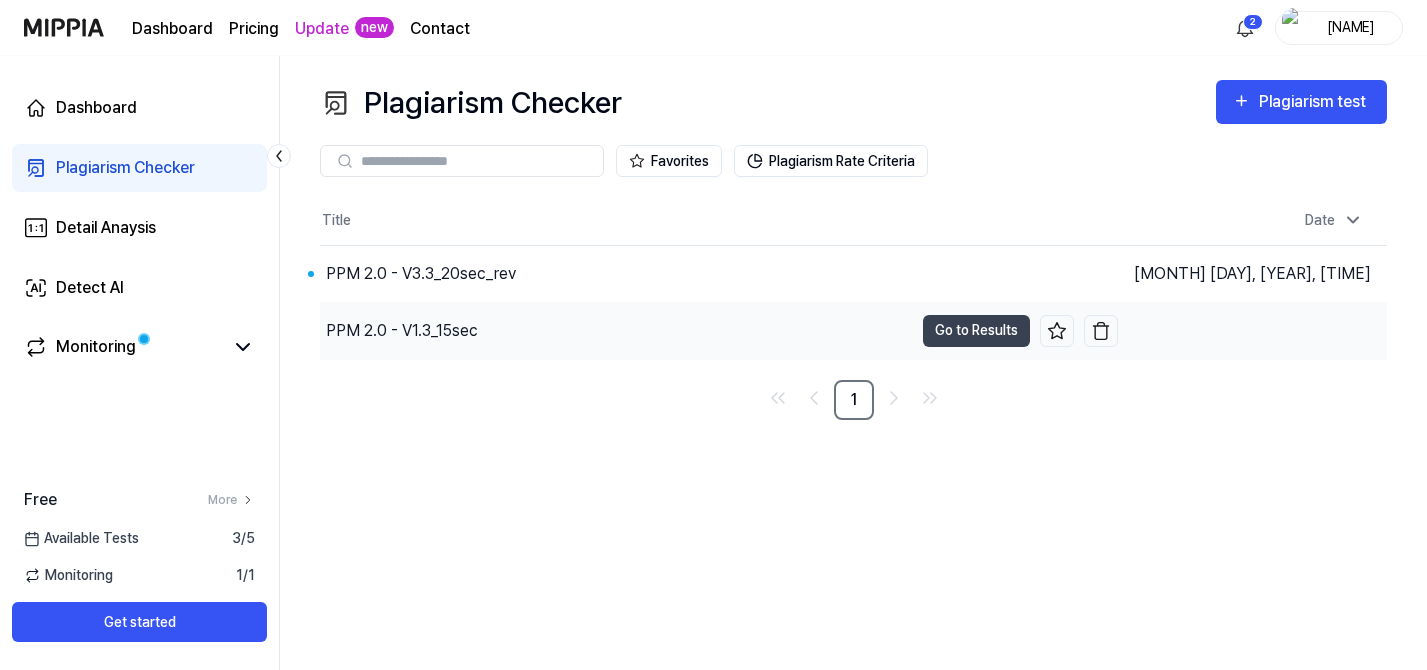 click on "PPM 2.0 - V1.3_15sec" at bounding box center (616, 331) 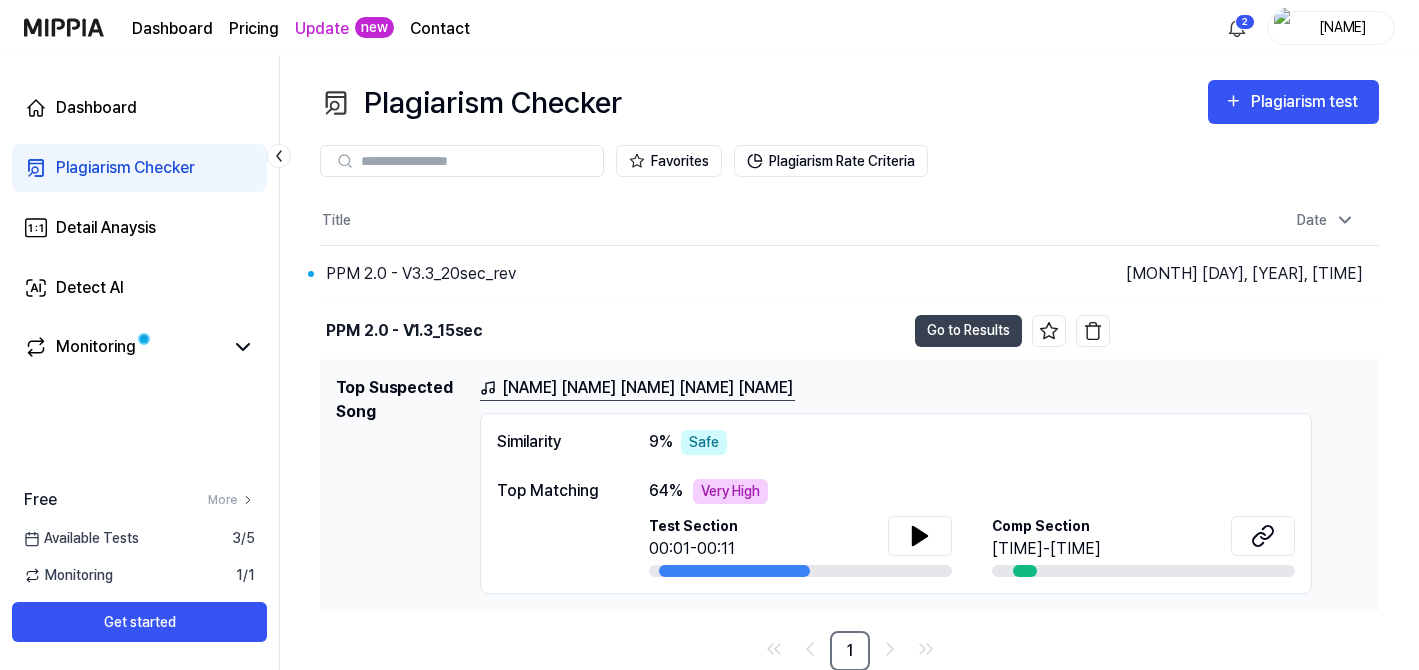 scroll, scrollTop: 0, scrollLeft: 0, axis: both 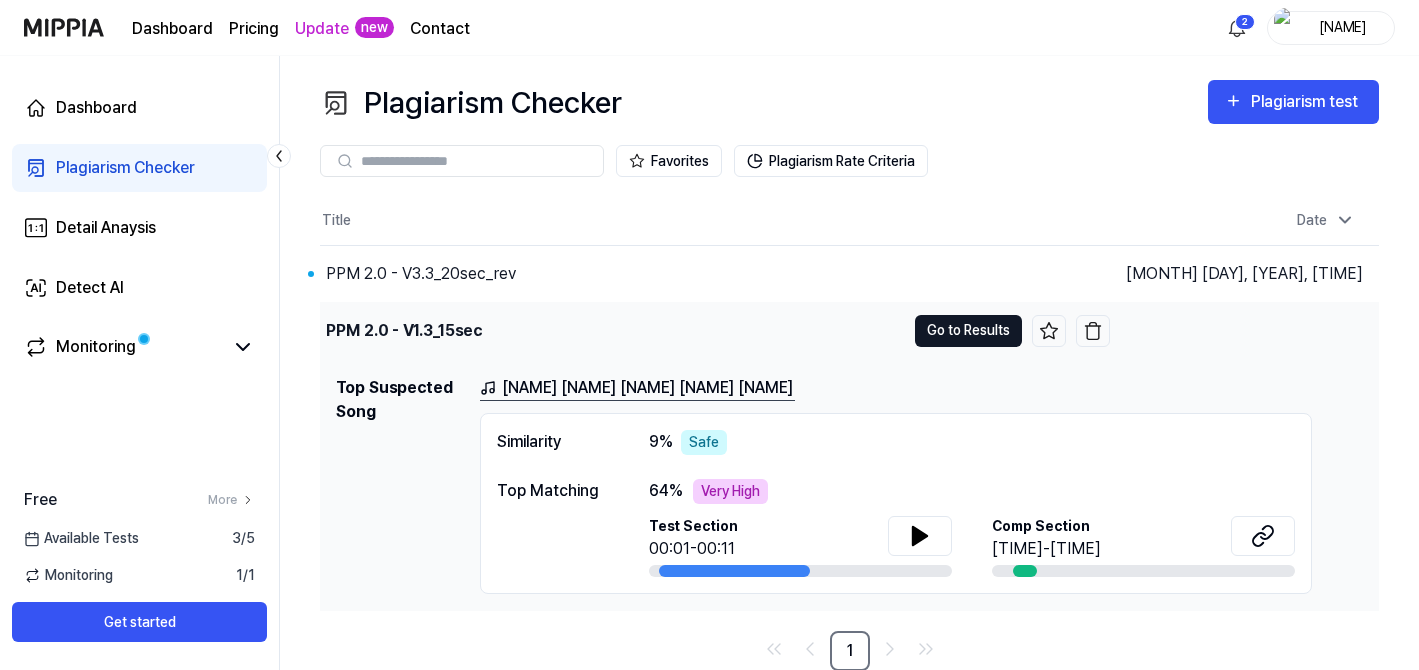 click on "Go to Results" at bounding box center (968, 331) 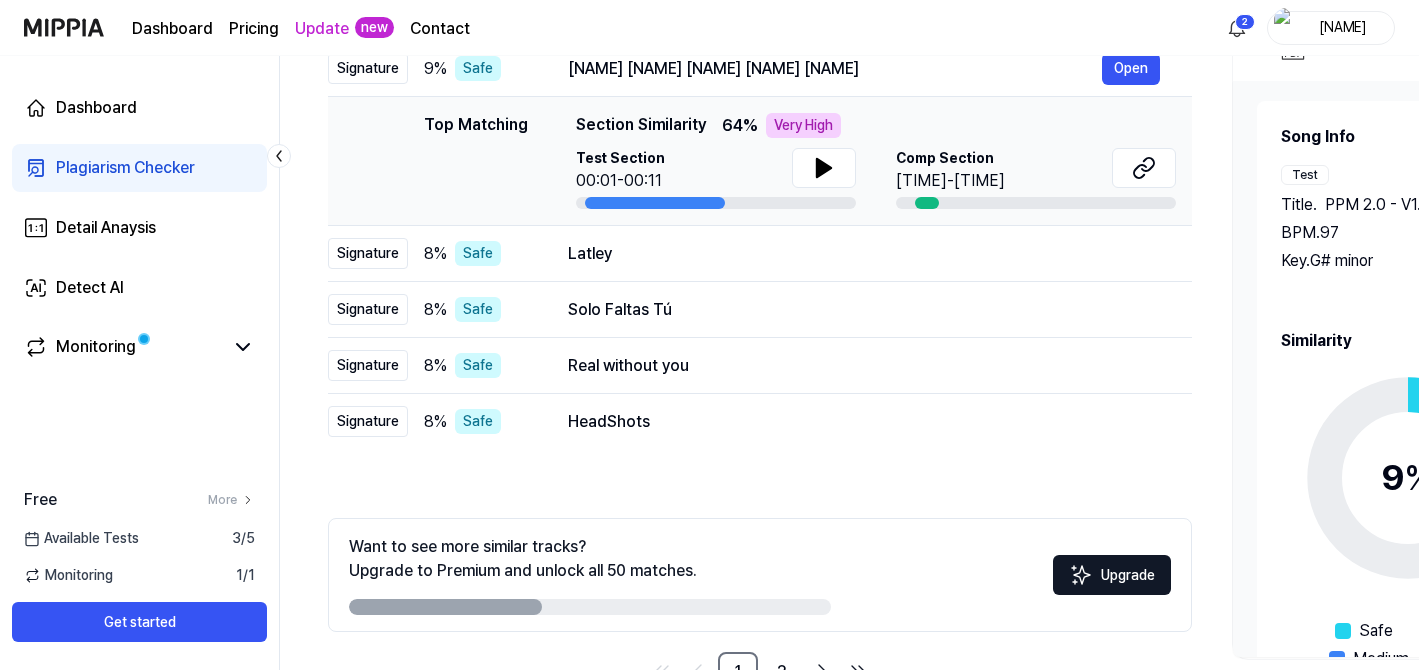 scroll, scrollTop: 338, scrollLeft: 0, axis: vertical 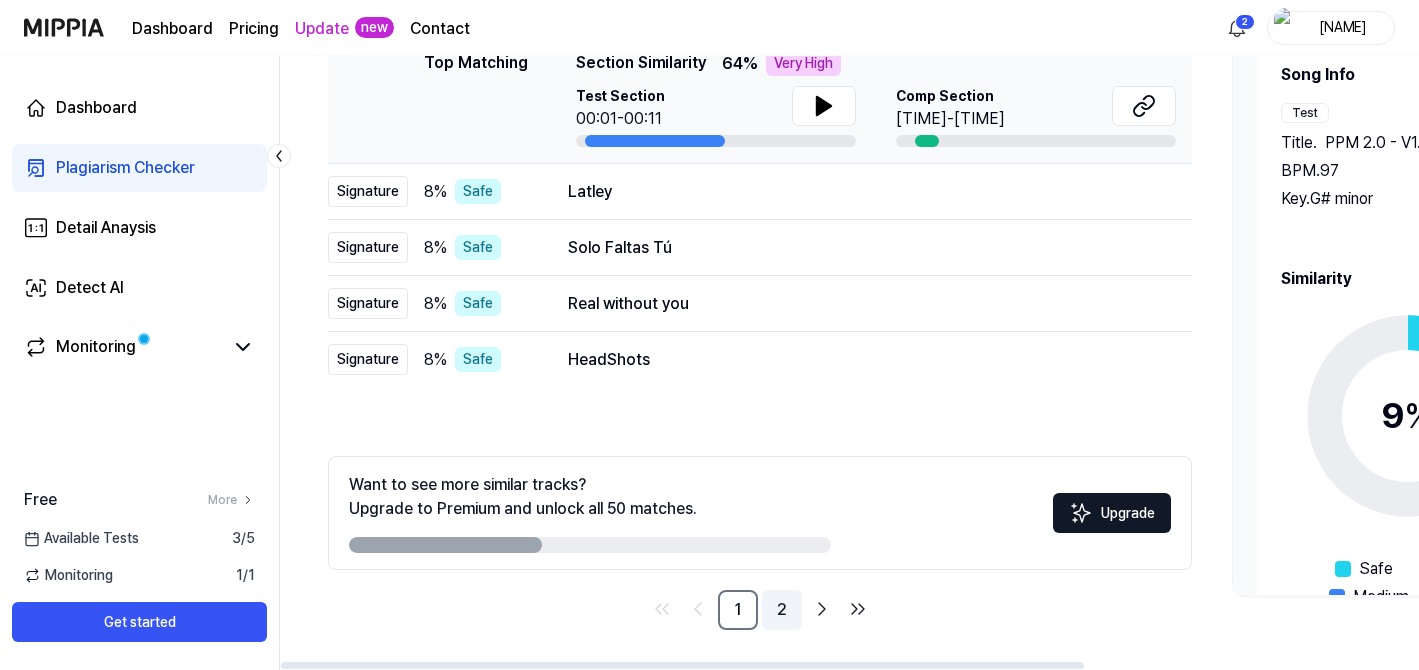 click on "2" at bounding box center (782, 610) 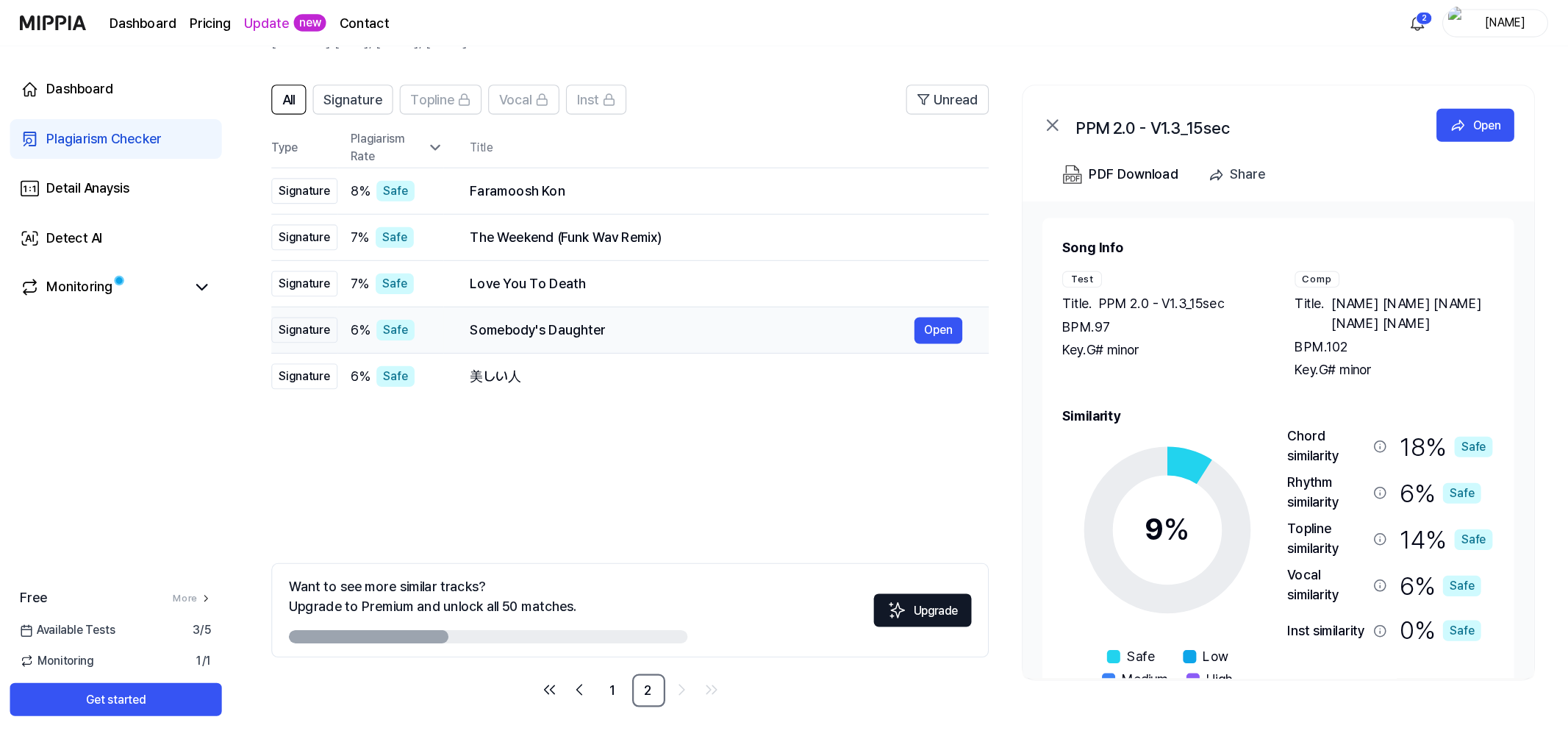 scroll, scrollTop: 2, scrollLeft: 0, axis: vertical 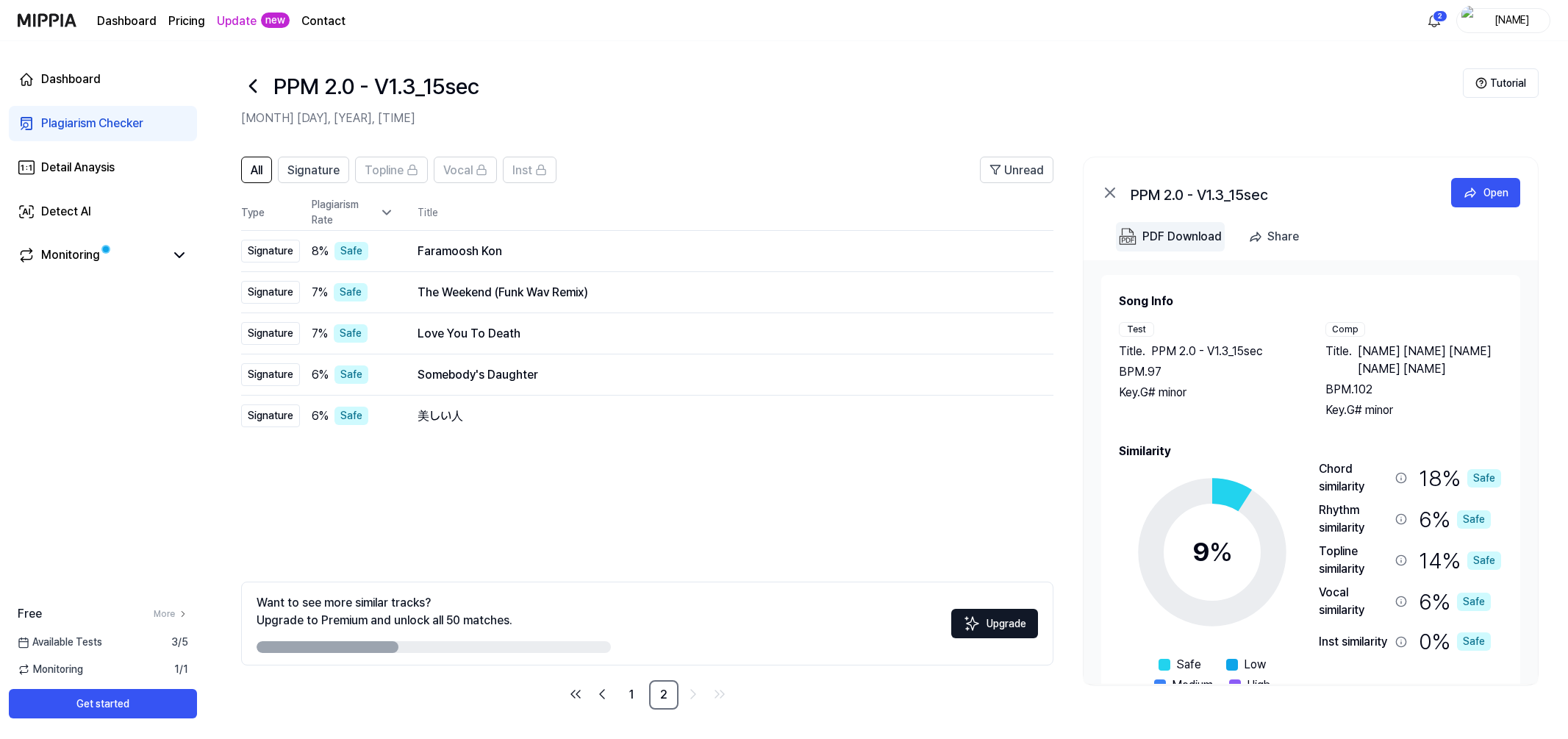 click on "PDF Download" at bounding box center (1182, 237) 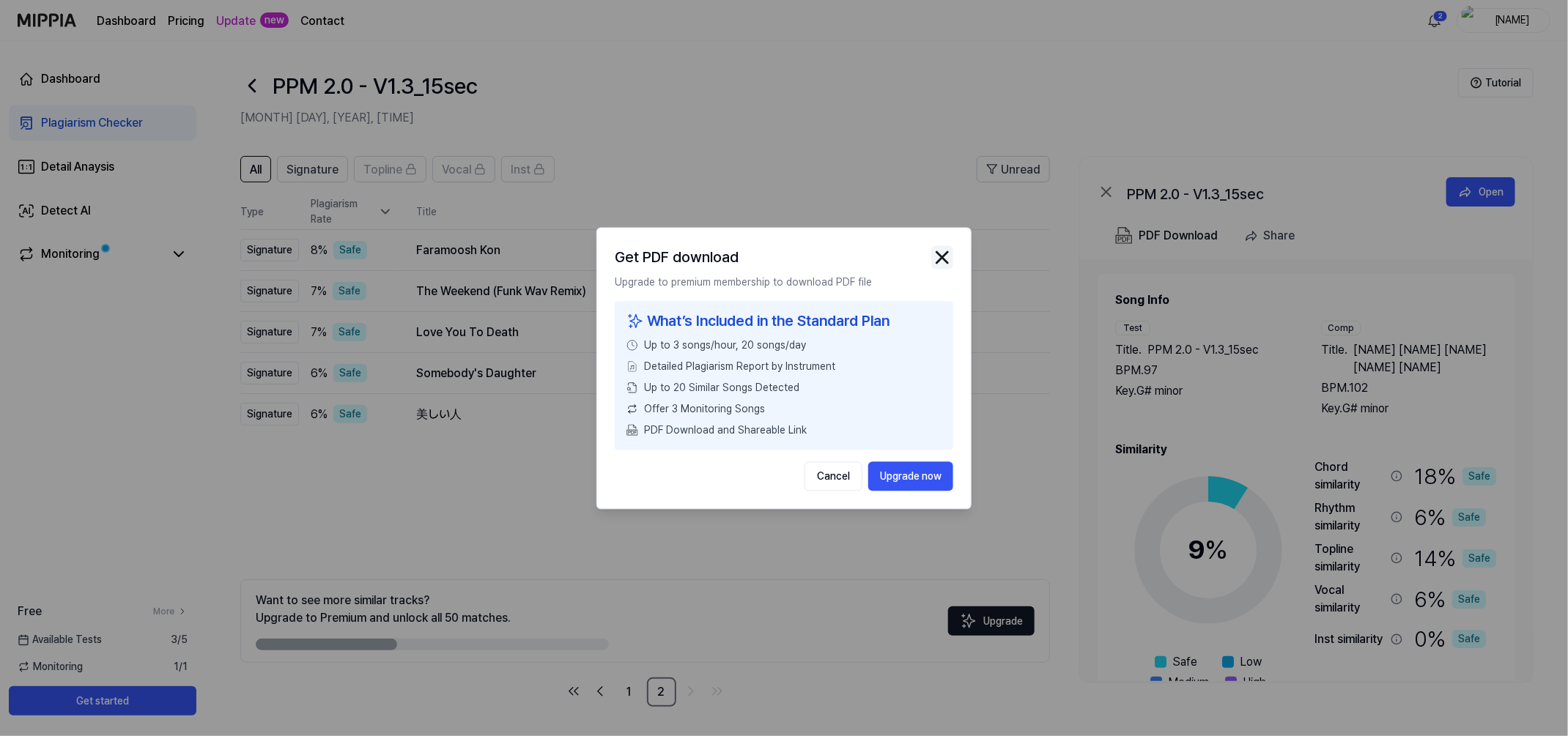 click at bounding box center [942, 257] 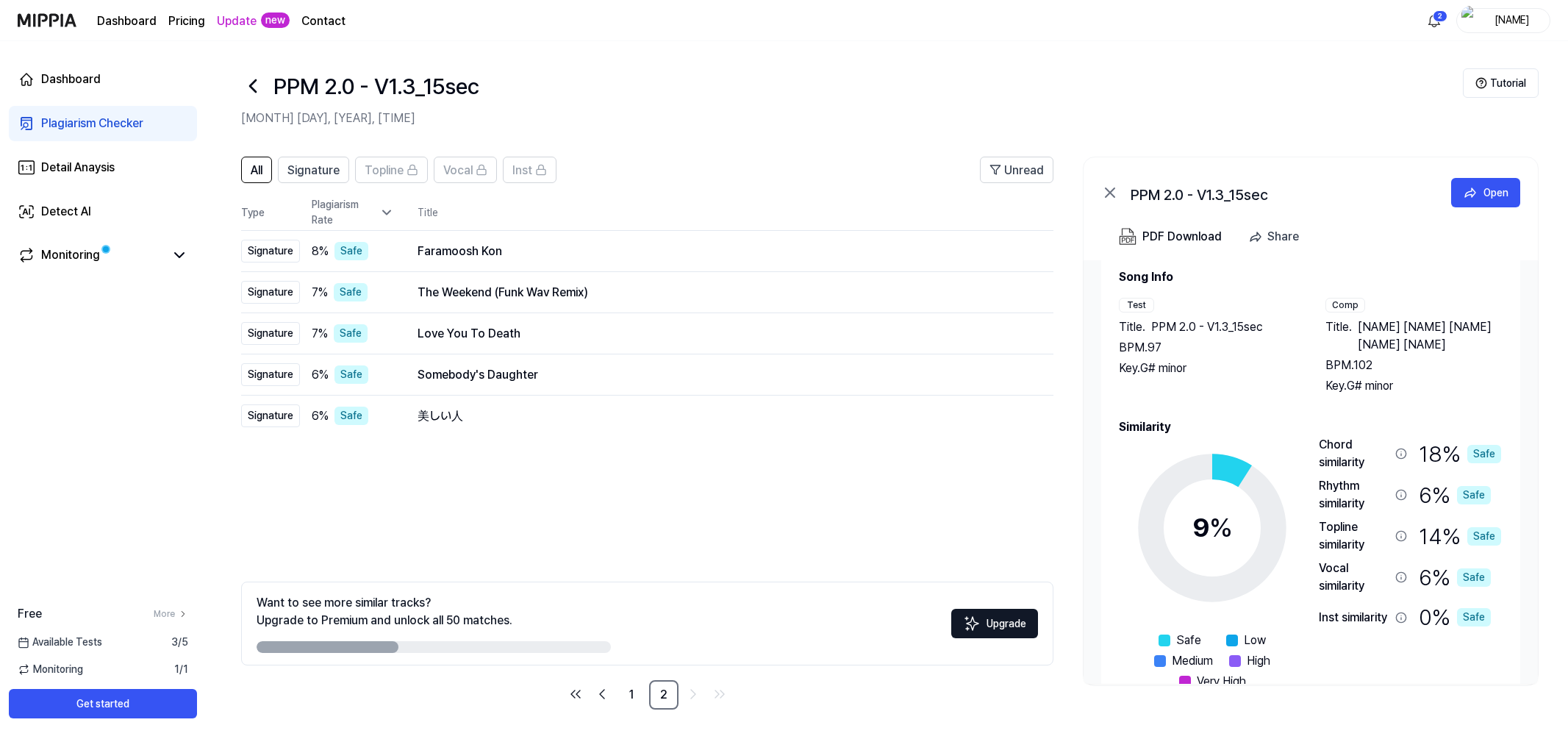scroll, scrollTop: 27, scrollLeft: 0, axis: vertical 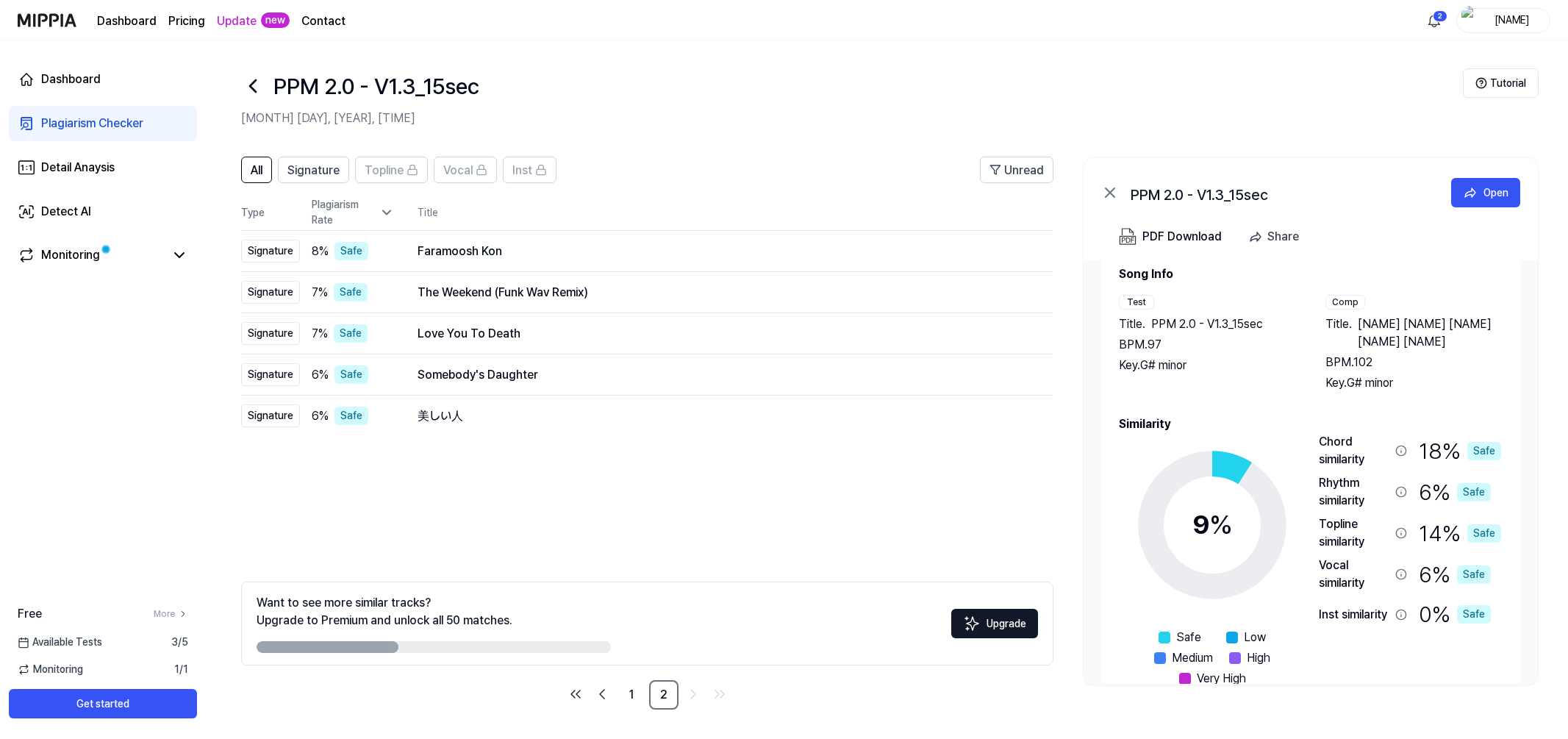 type 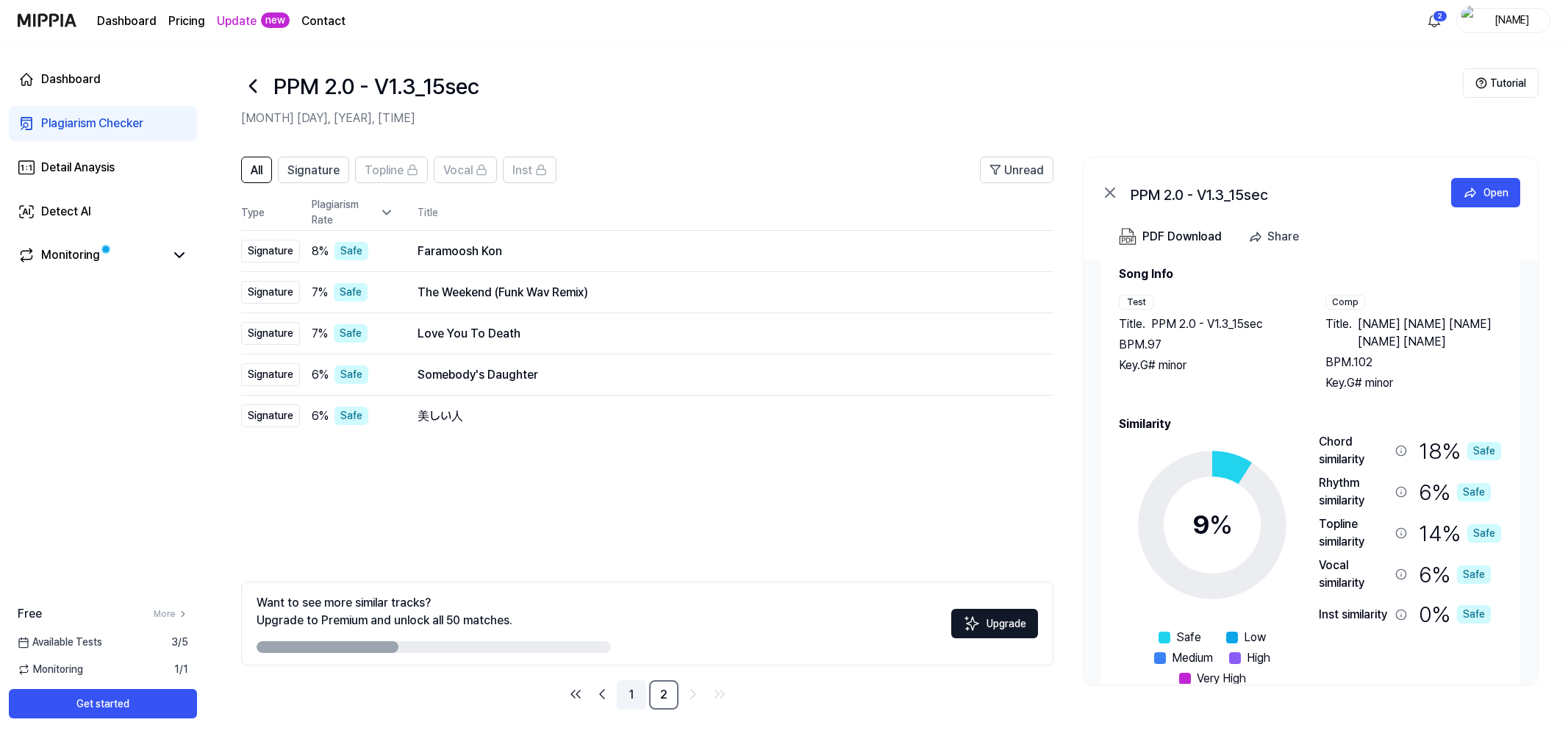 click on "1" at bounding box center [631, 695] 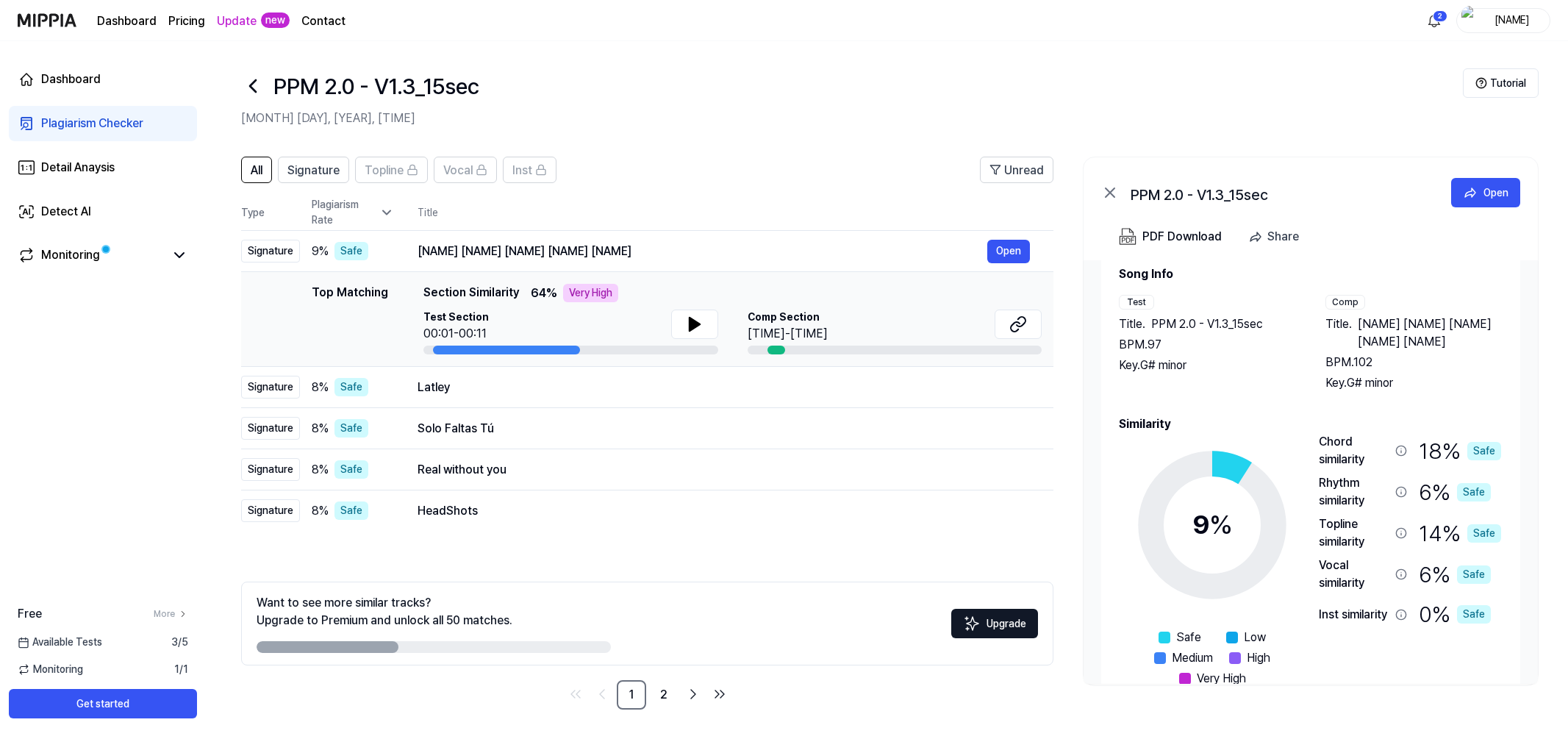 click on "Plagiarism Checker" at bounding box center [92, 124] 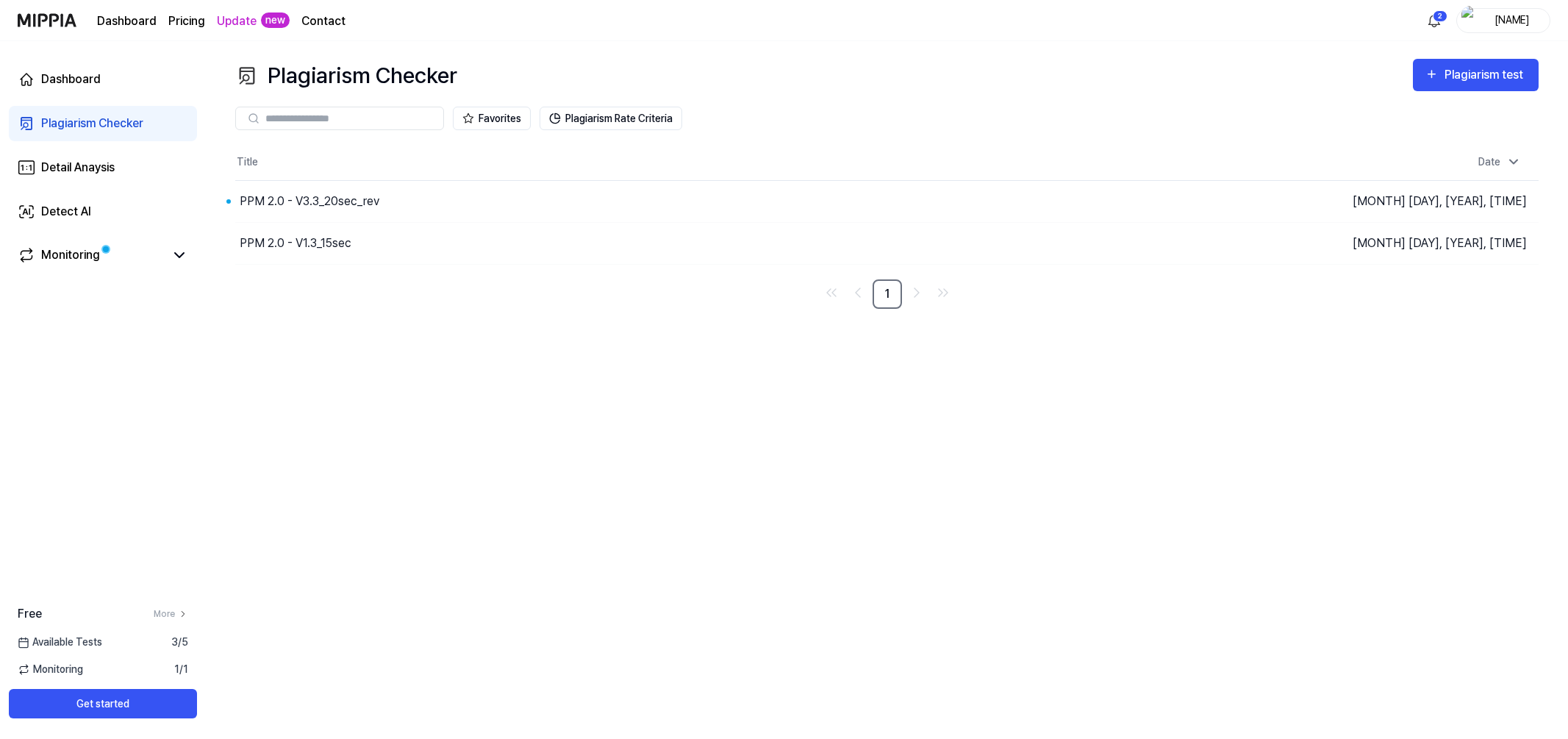 scroll, scrollTop: 0, scrollLeft: 0, axis: both 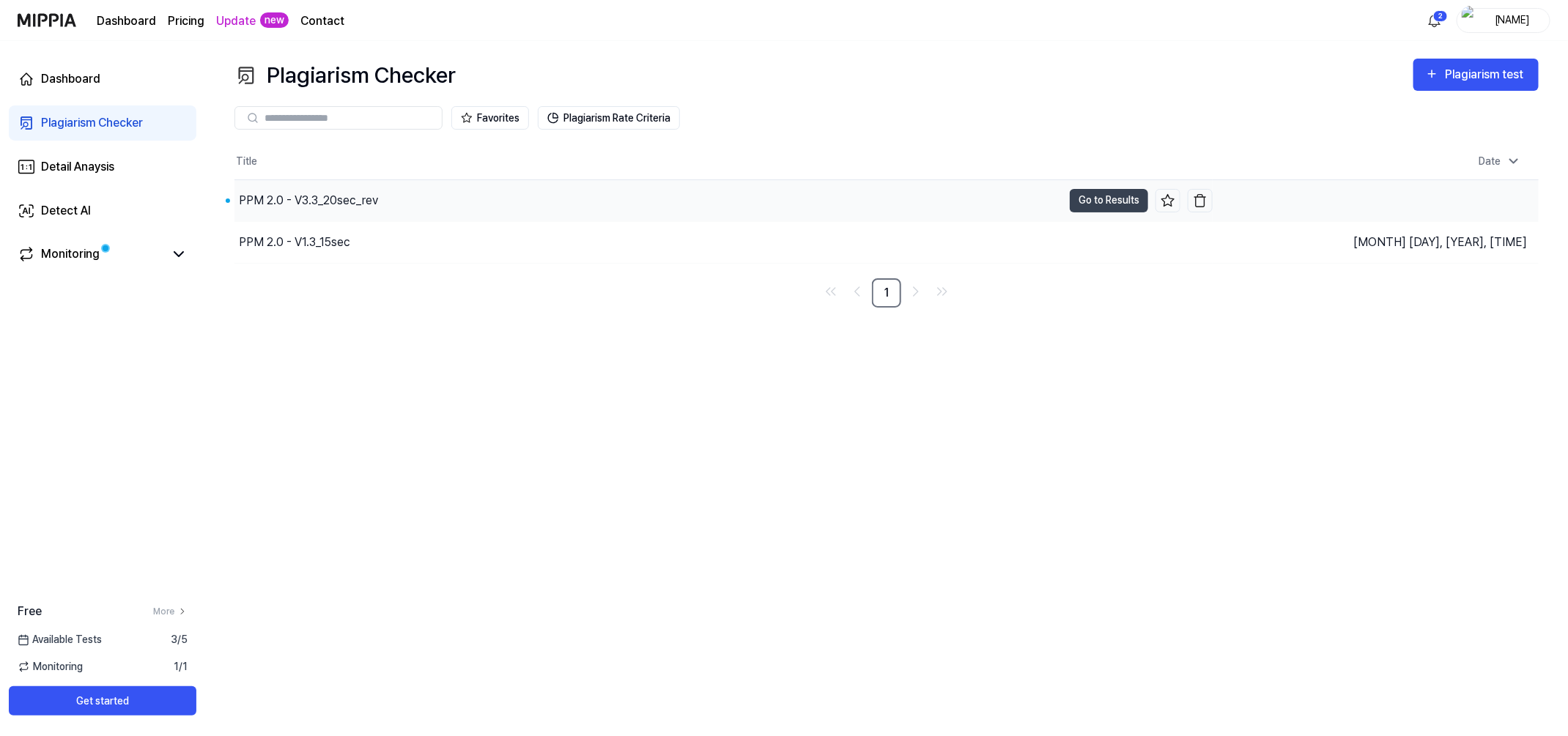click on "PPM 2.0 - V3.3_20sec_rev" at bounding box center [308, 201] 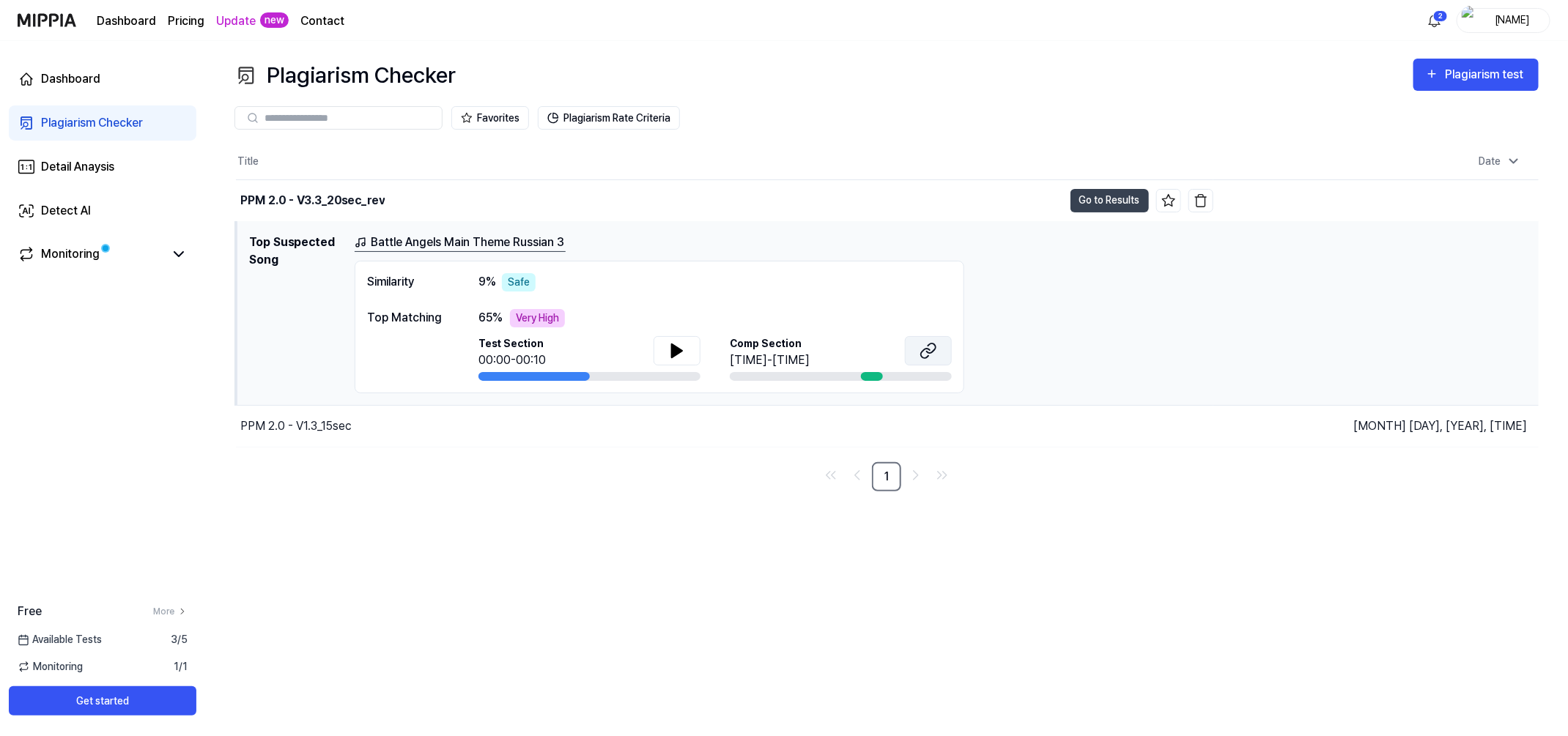 click 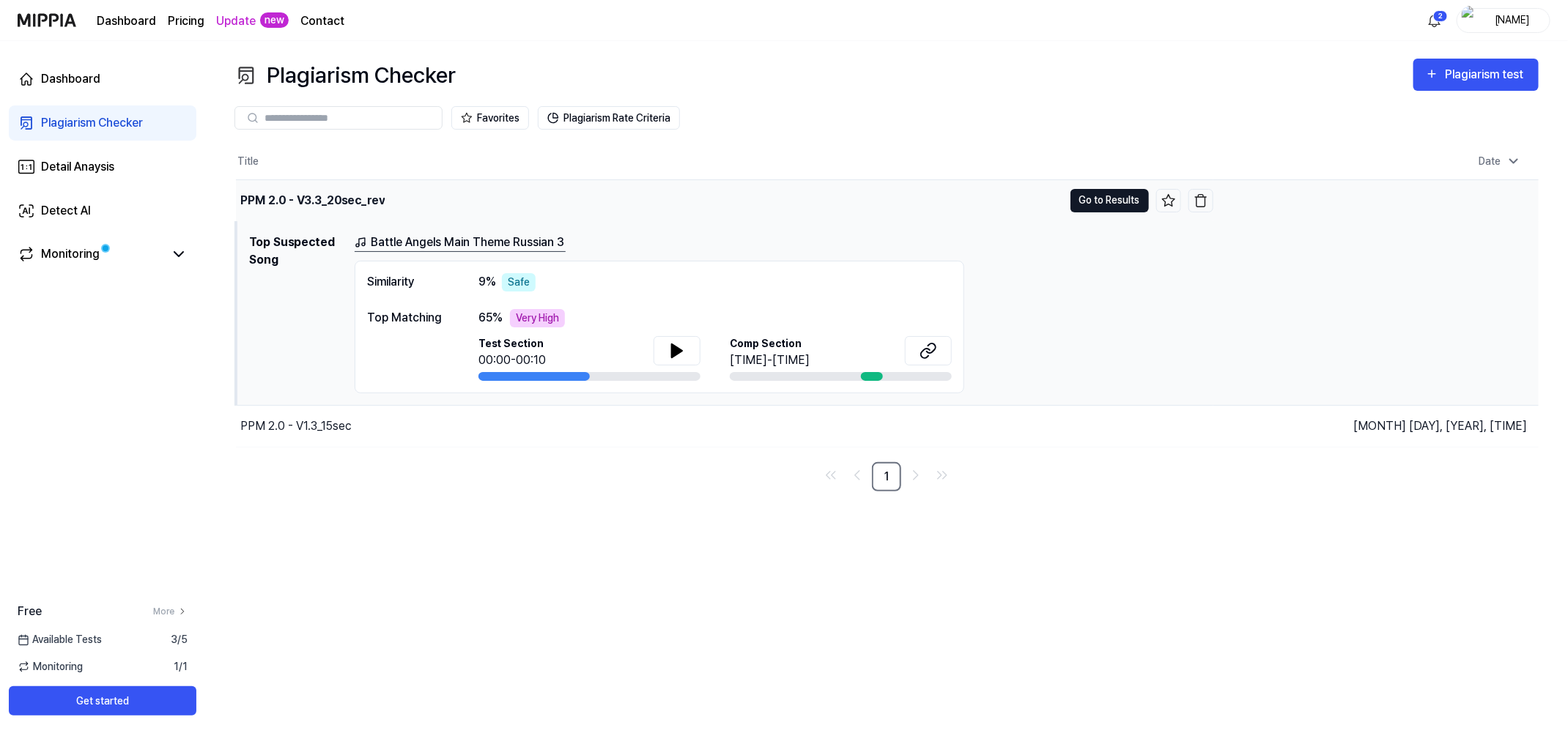 click on "Go to Results" at bounding box center [1109, 201] 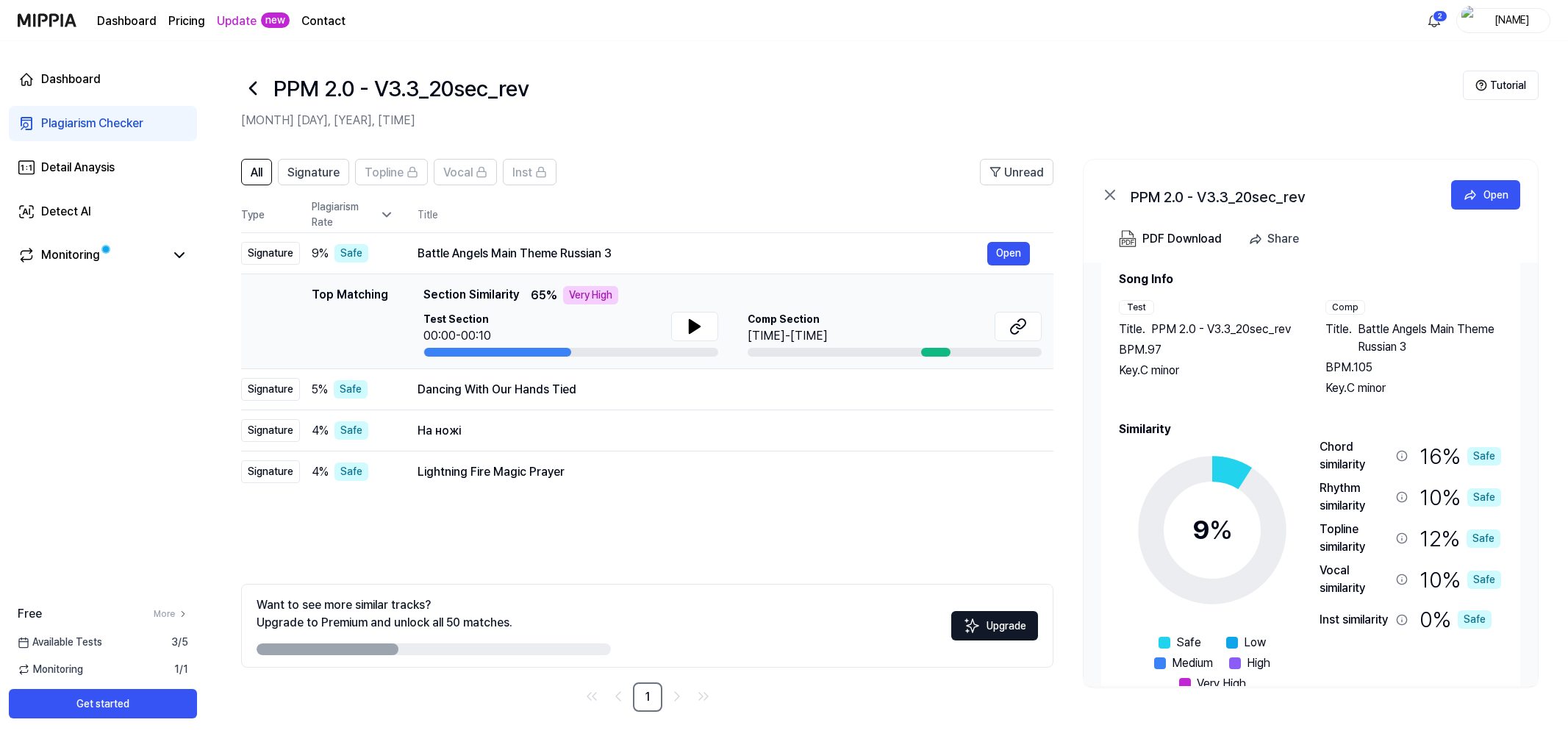 scroll, scrollTop: 29, scrollLeft: 0, axis: vertical 